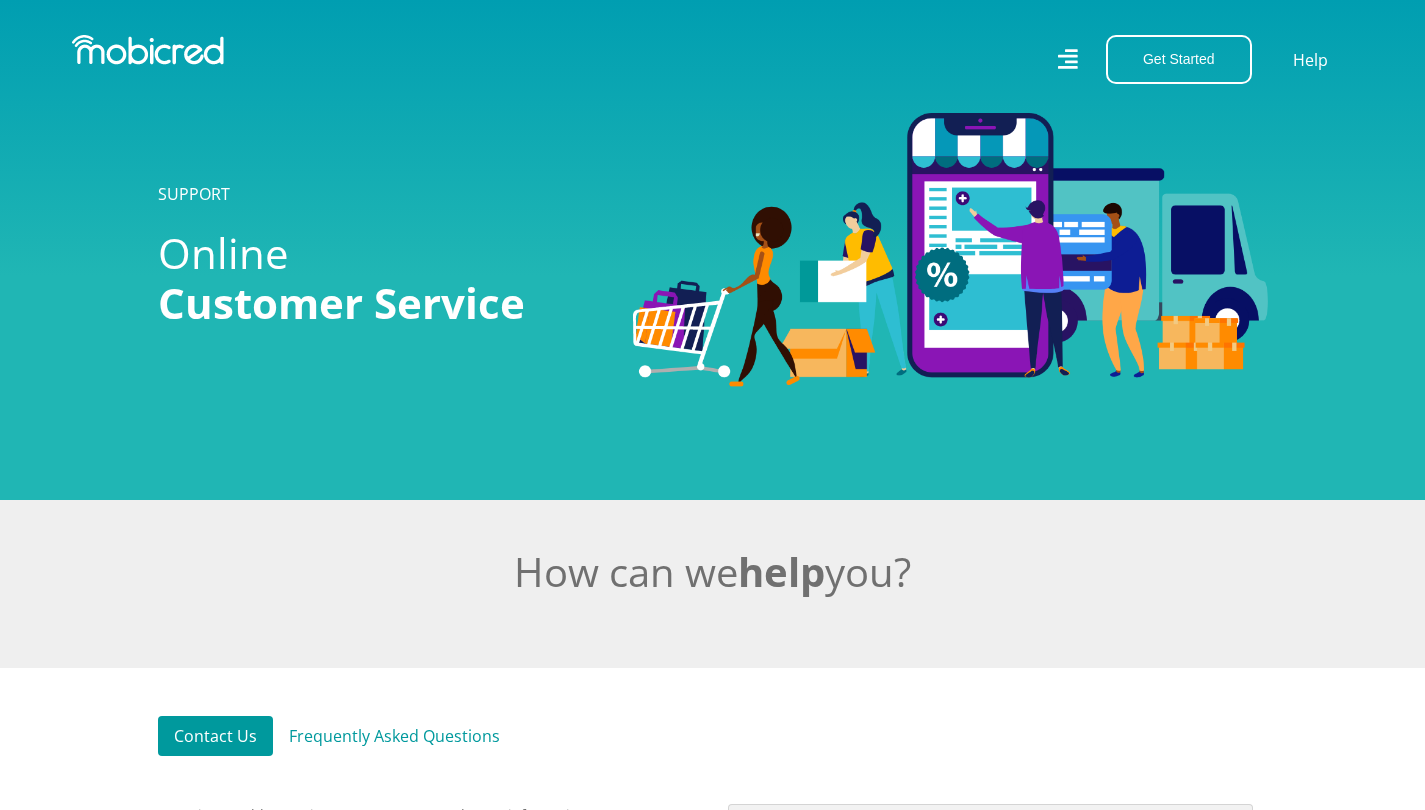 scroll, scrollTop: 0, scrollLeft: 0, axis: both 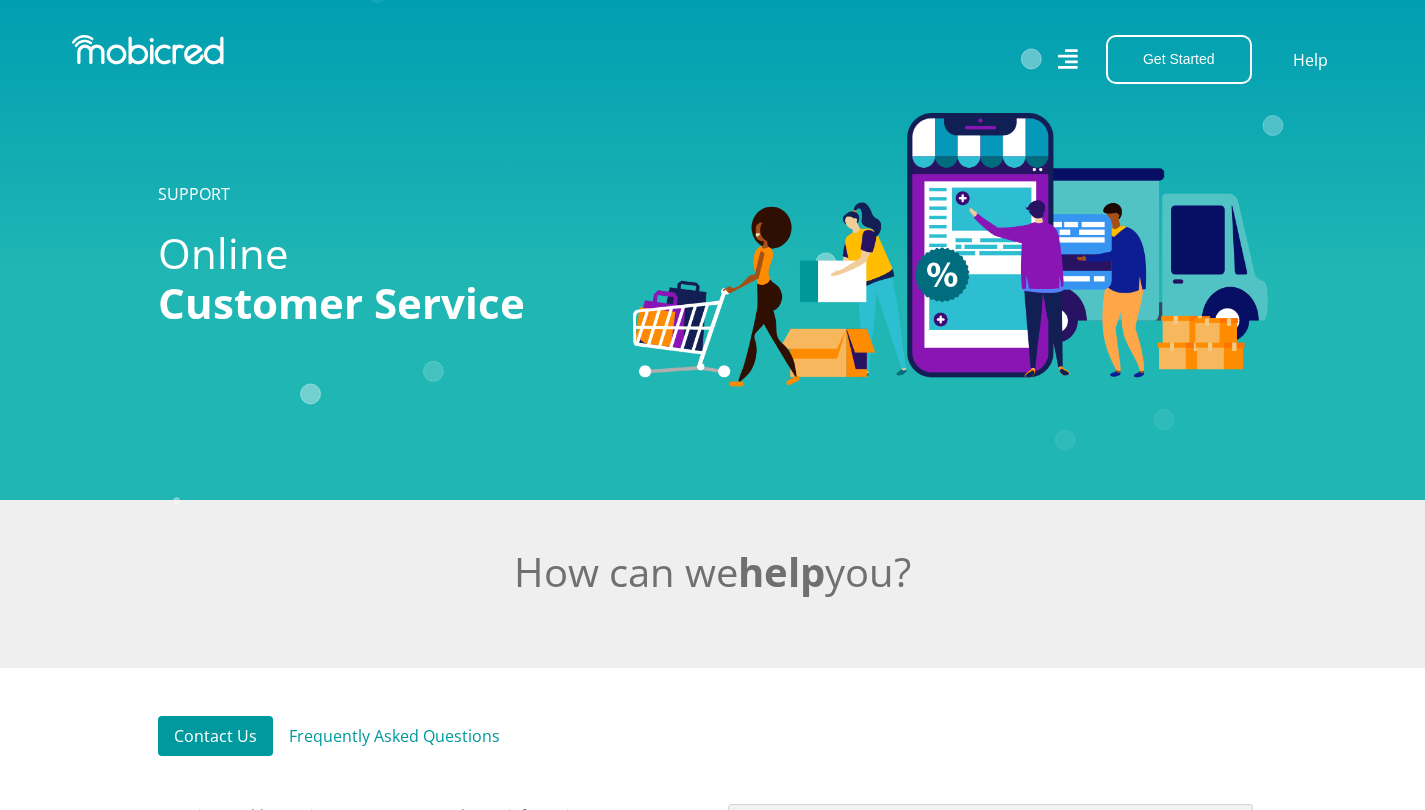 click 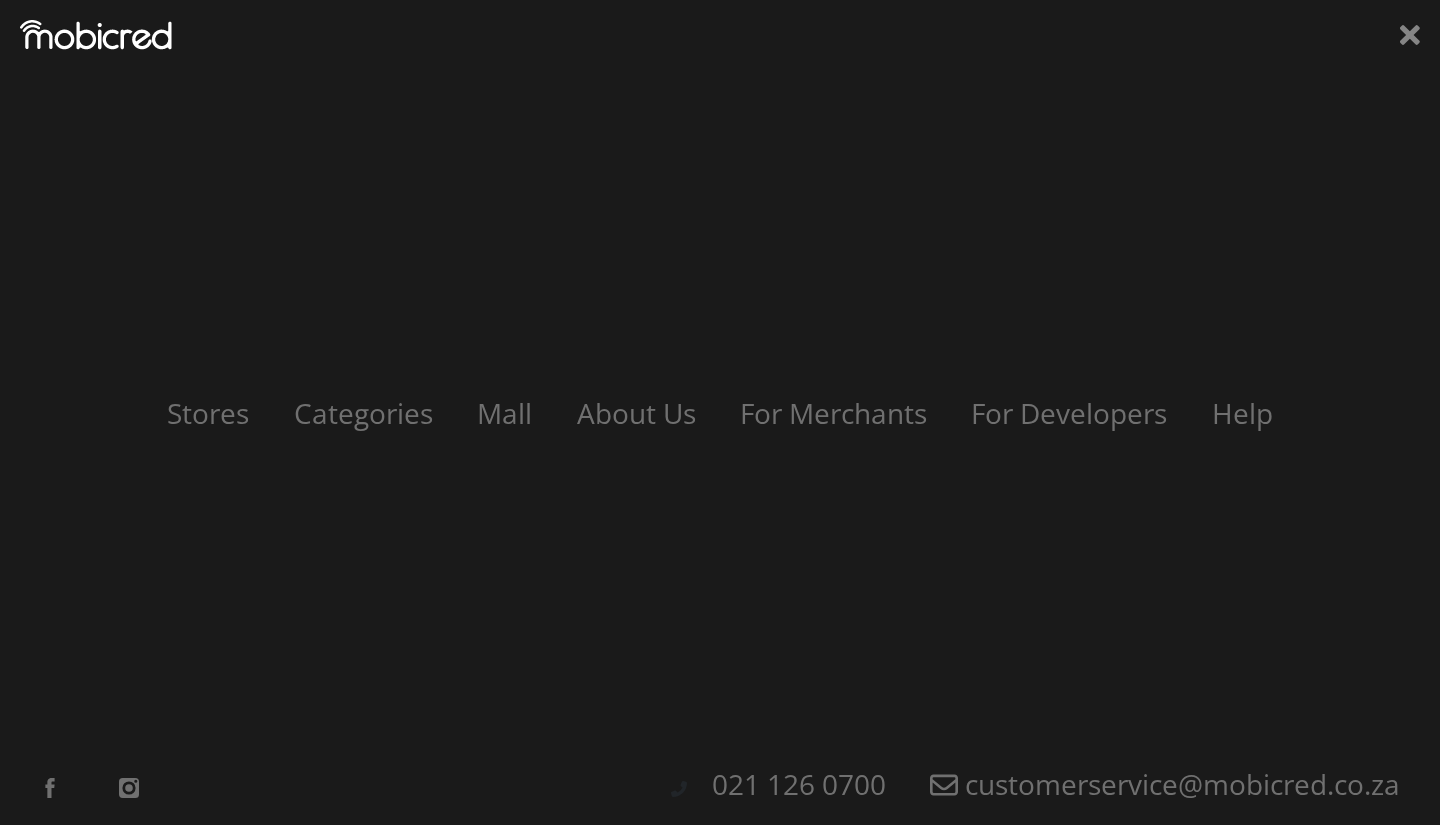 click on "Stores
Categories
Mall
About Us
For Merchants
For Developers
Help
Sign Up
Sign In
[PHONE]
[EMAIL]" at bounding box center (720, 412) 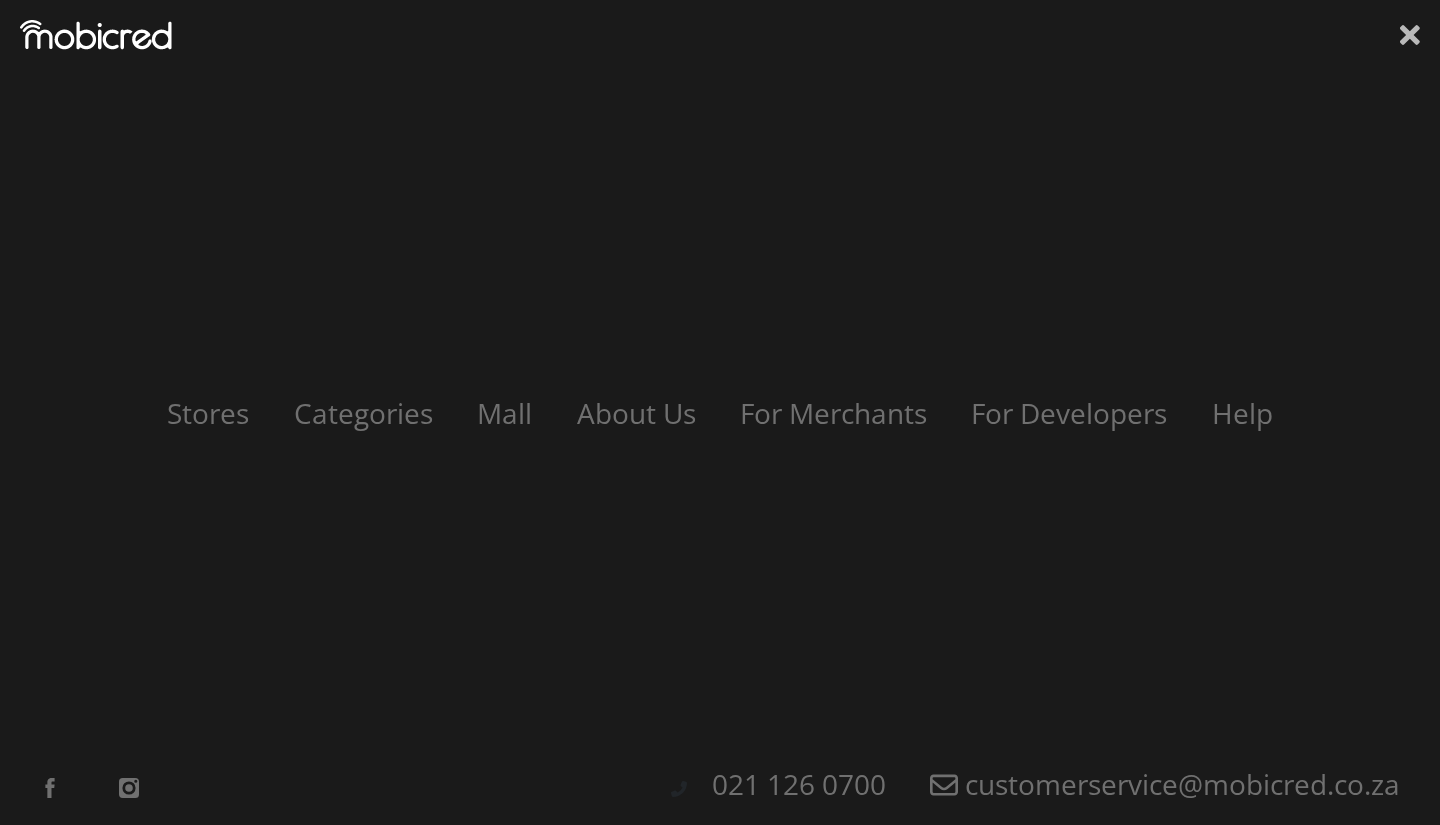 click 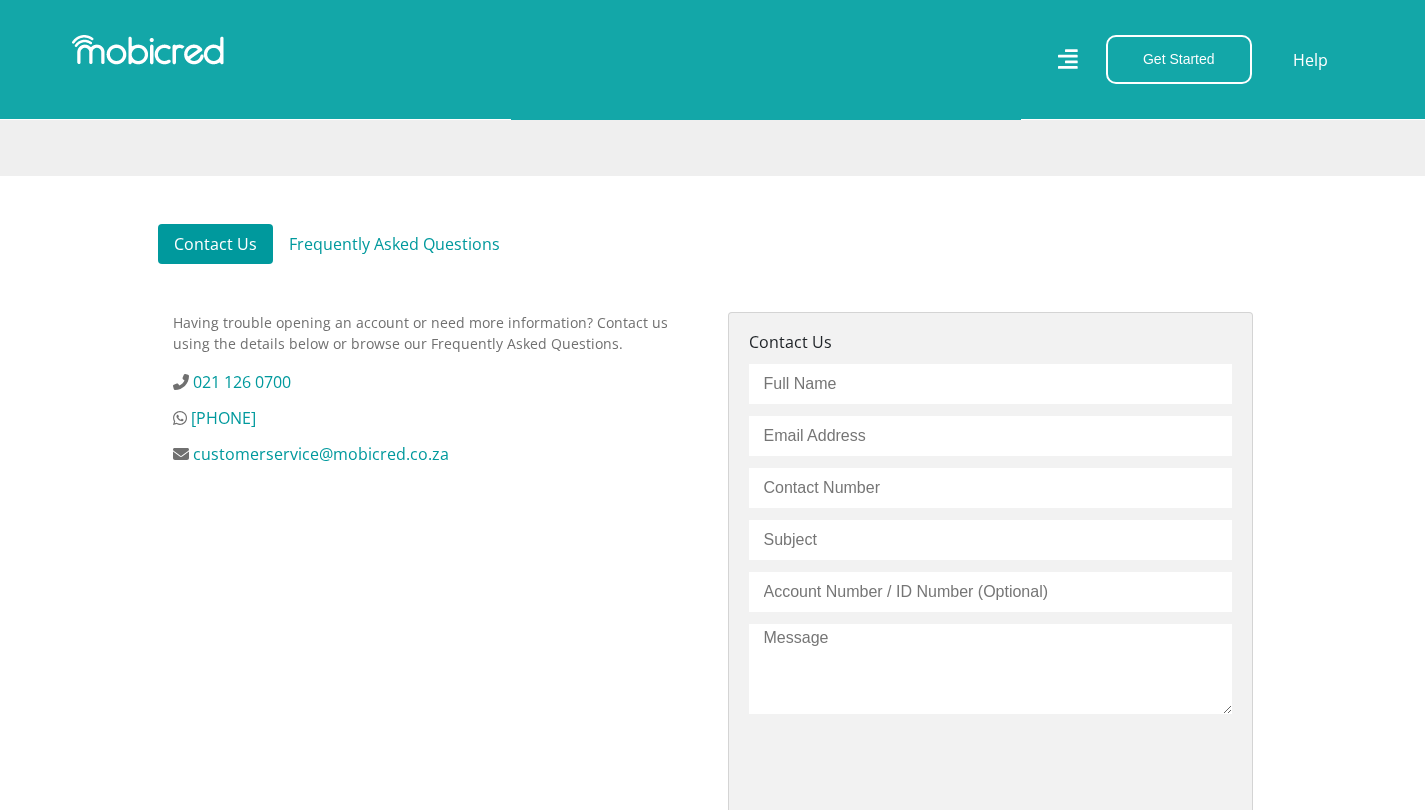 scroll, scrollTop: 440, scrollLeft: 0, axis: vertical 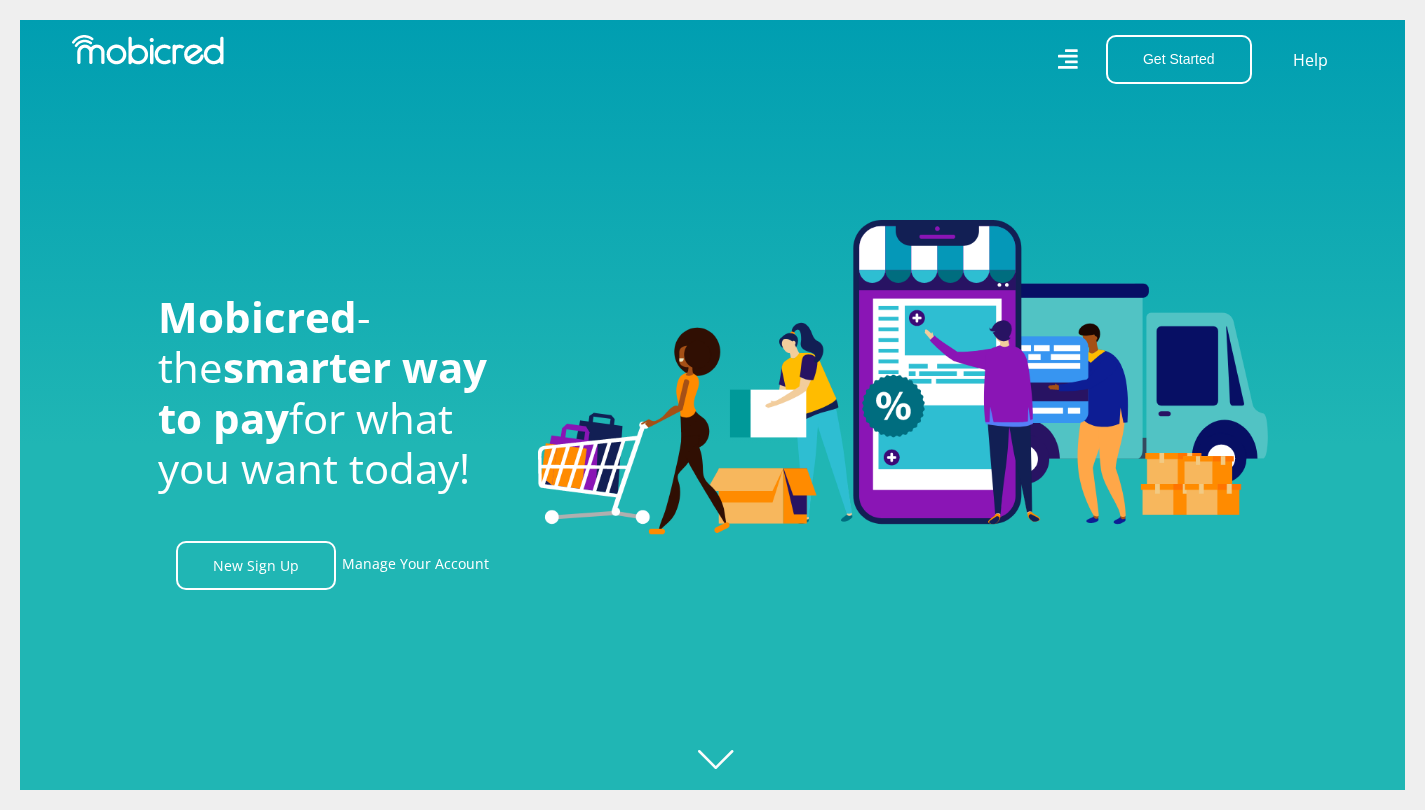 click on "Manage Your Account" at bounding box center [415, 565] 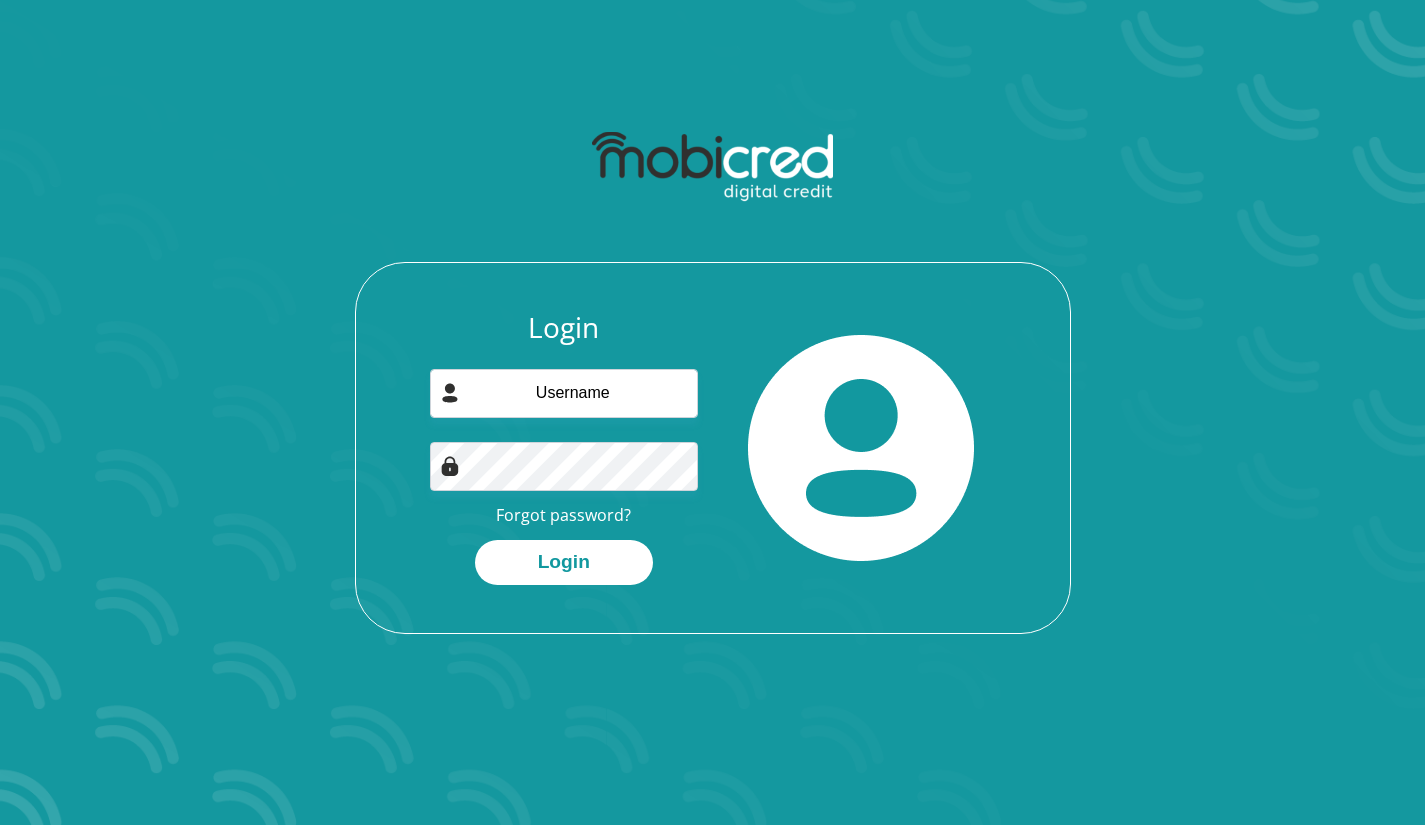 scroll, scrollTop: 0, scrollLeft: 0, axis: both 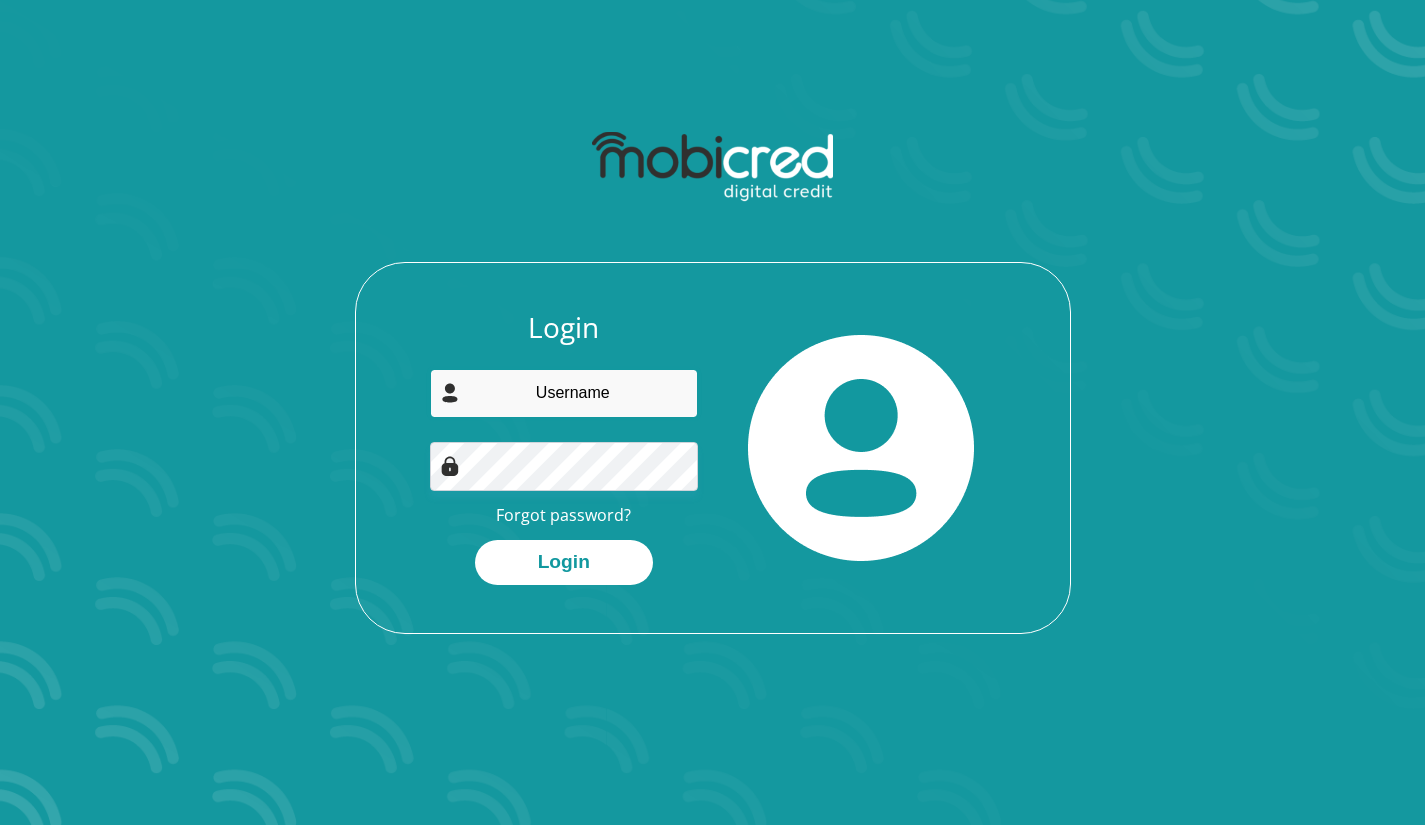 click at bounding box center (564, 393) 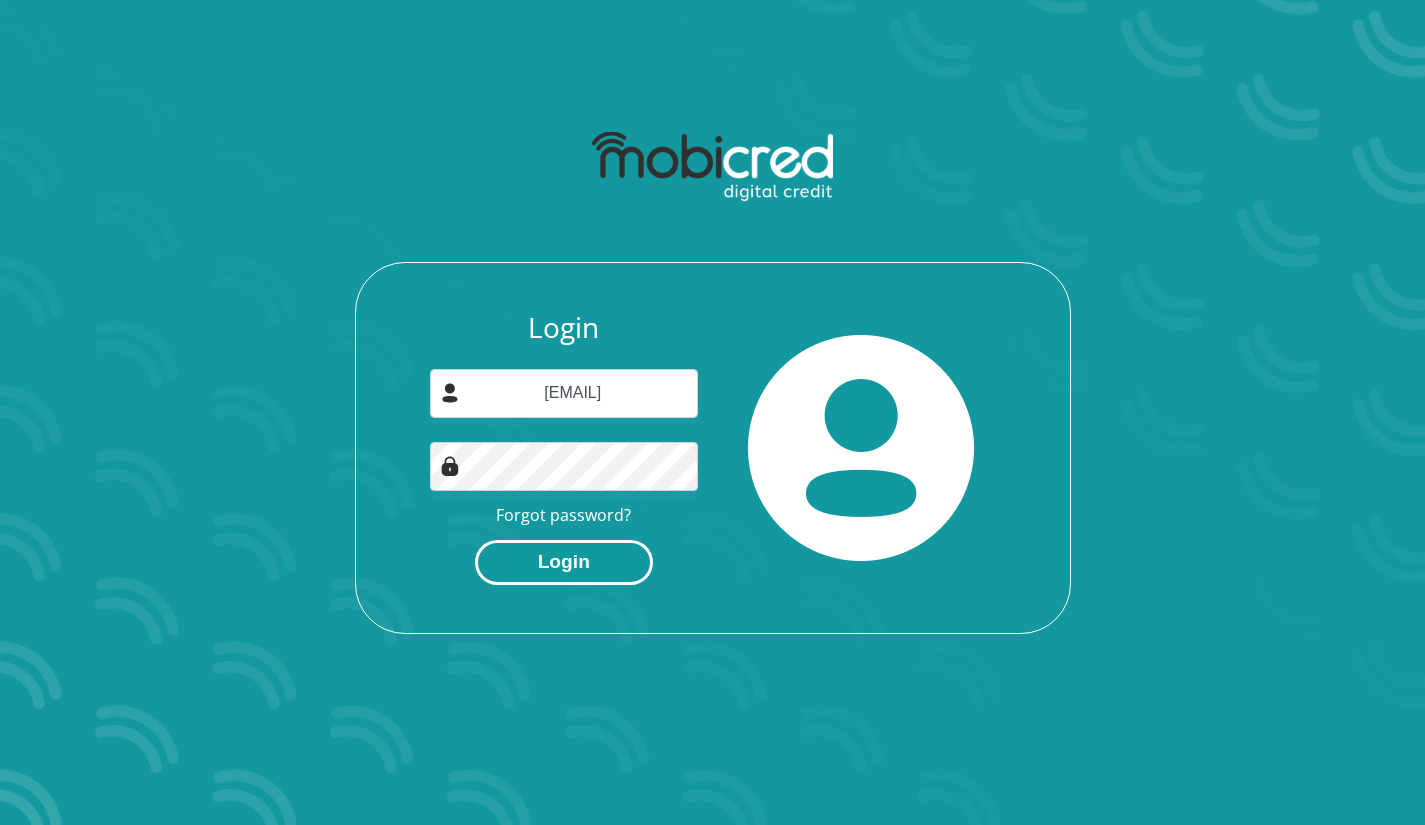 click on "Login" at bounding box center [564, 562] 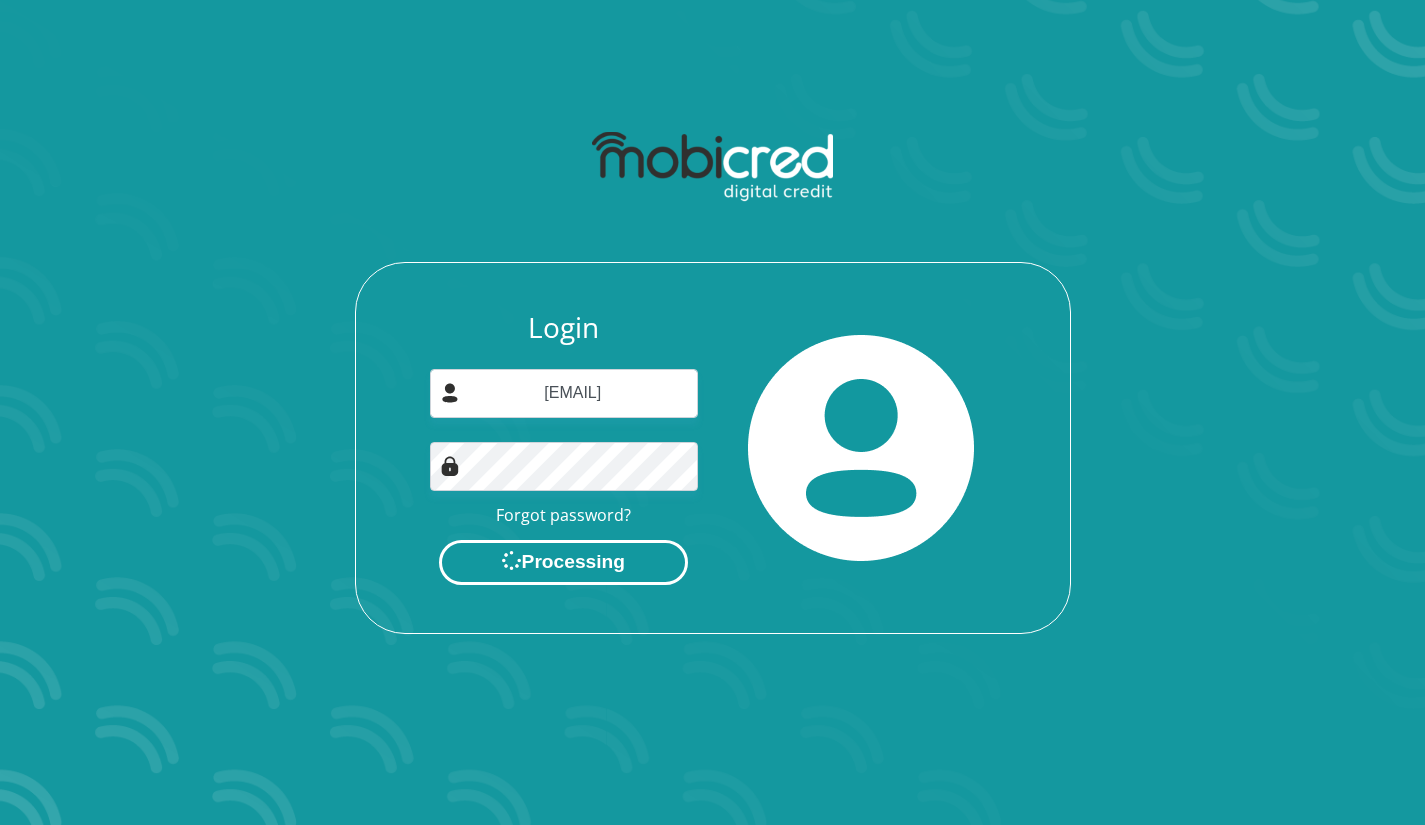 scroll, scrollTop: 0, scrollLeft: 0, axis: both 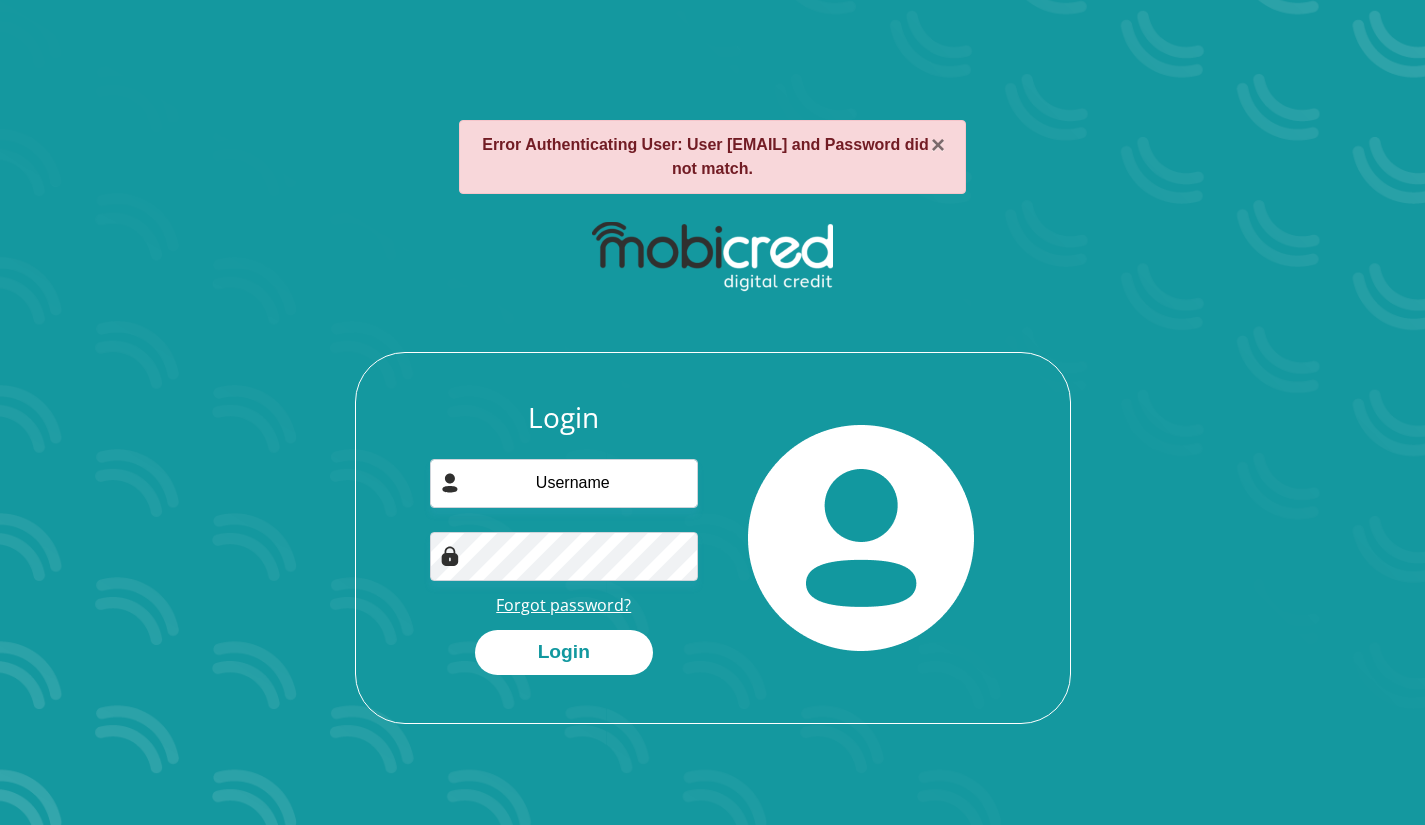 click on "Forgot password?" at bounding box center (563, 605) 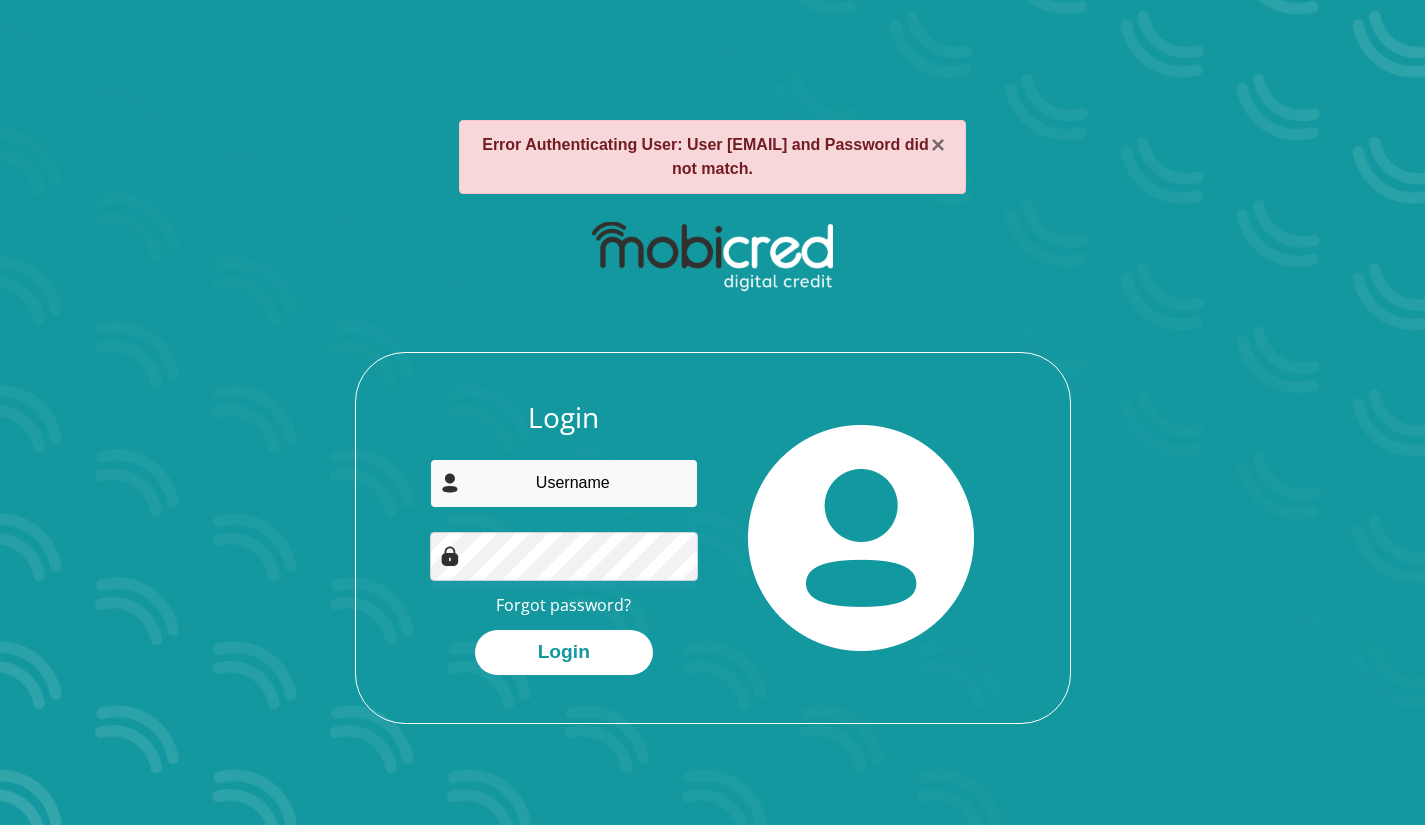 click at bounding box center (564, 483) 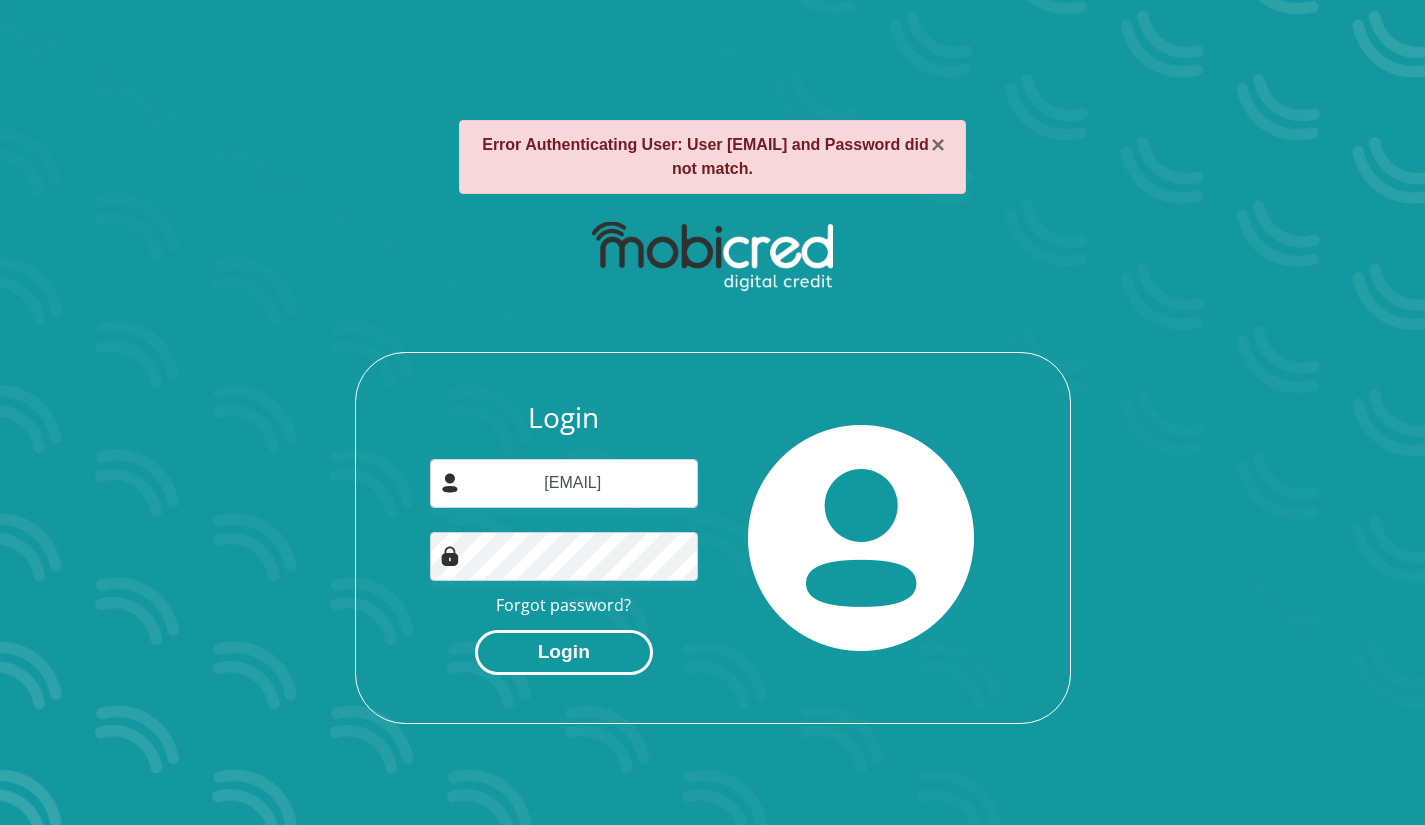 click on "Login" at bounding box center [564, 652] 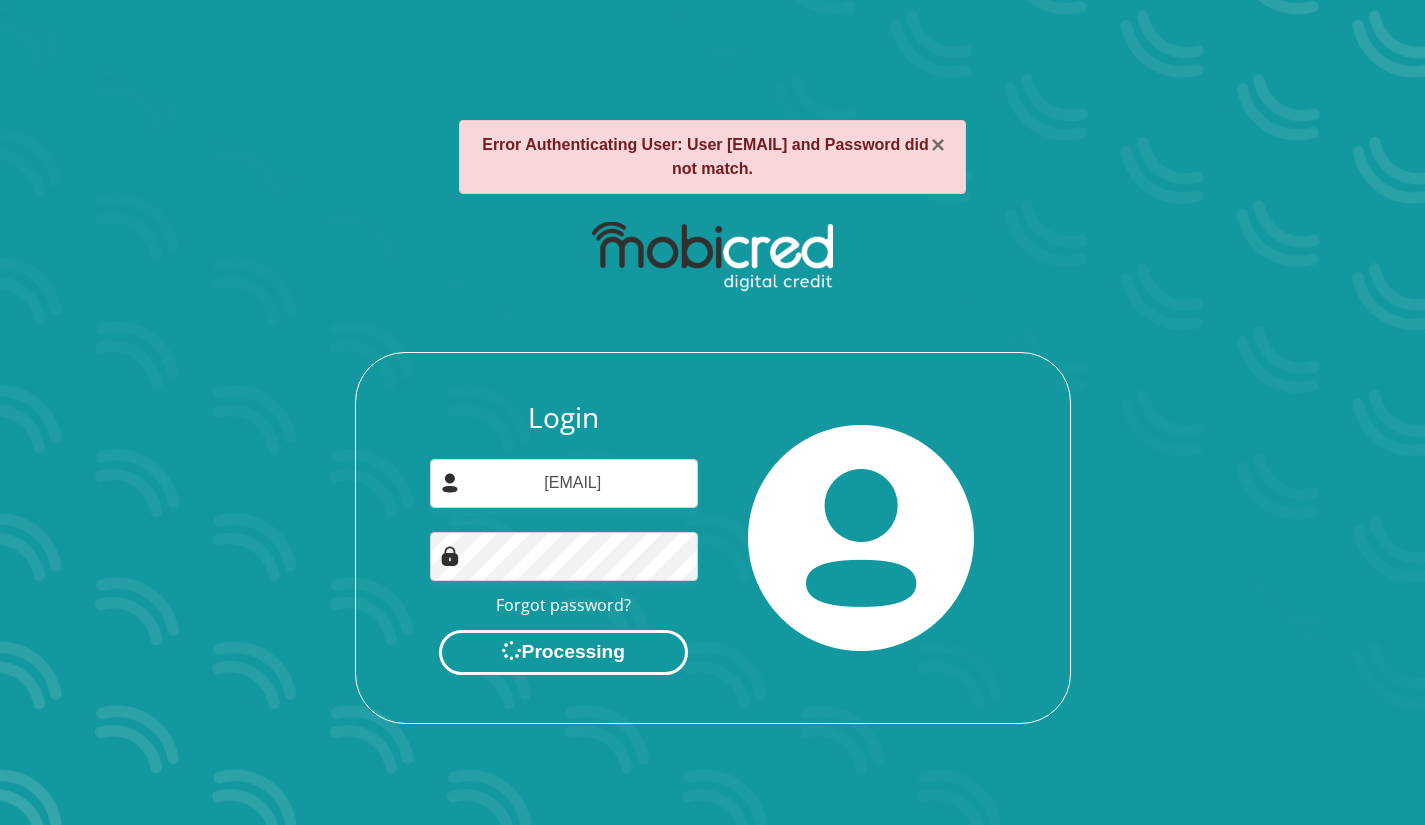 scroll, scrollTop: 0, scrollLeft: 0, axis: both 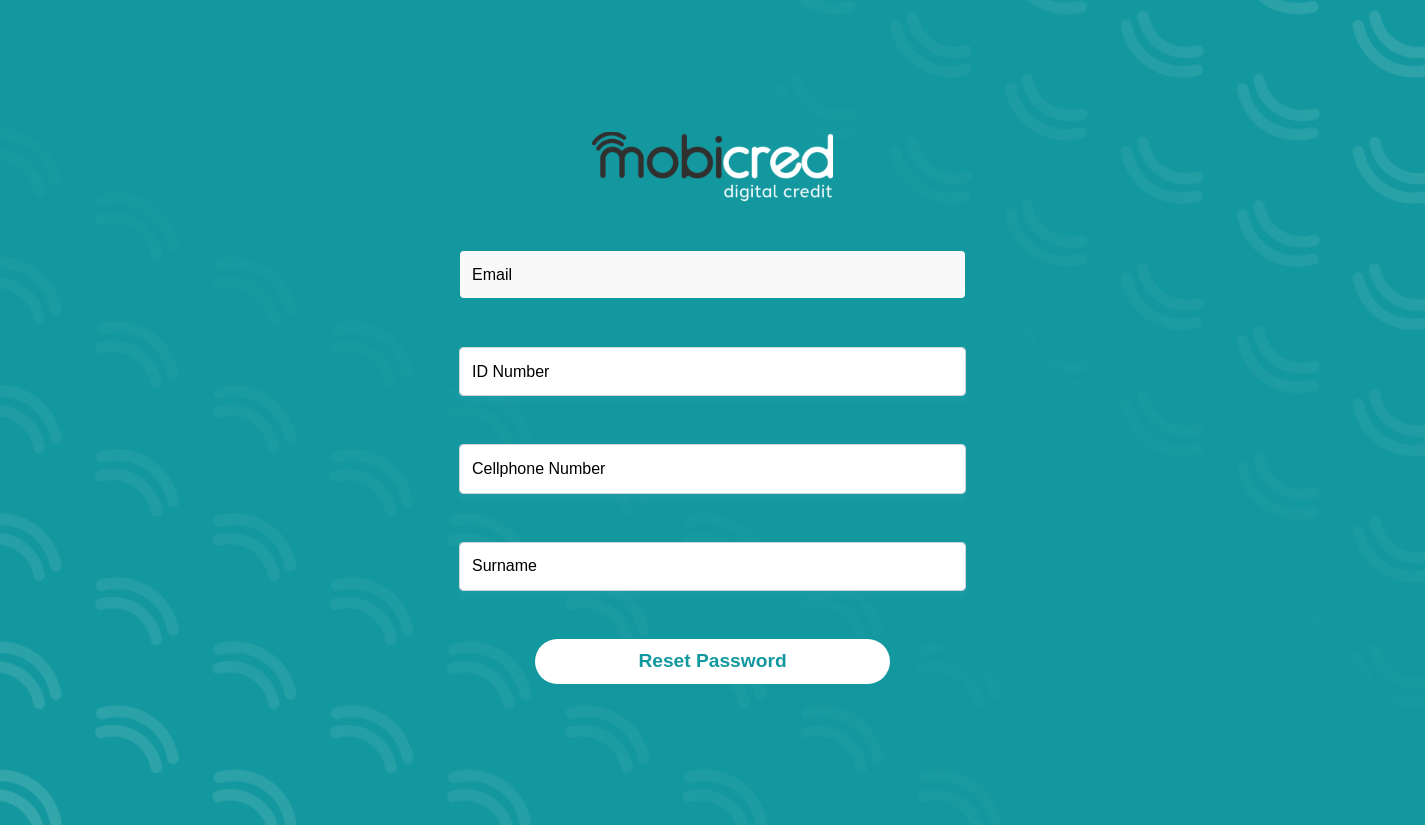 click at bounding box center [712, 274] 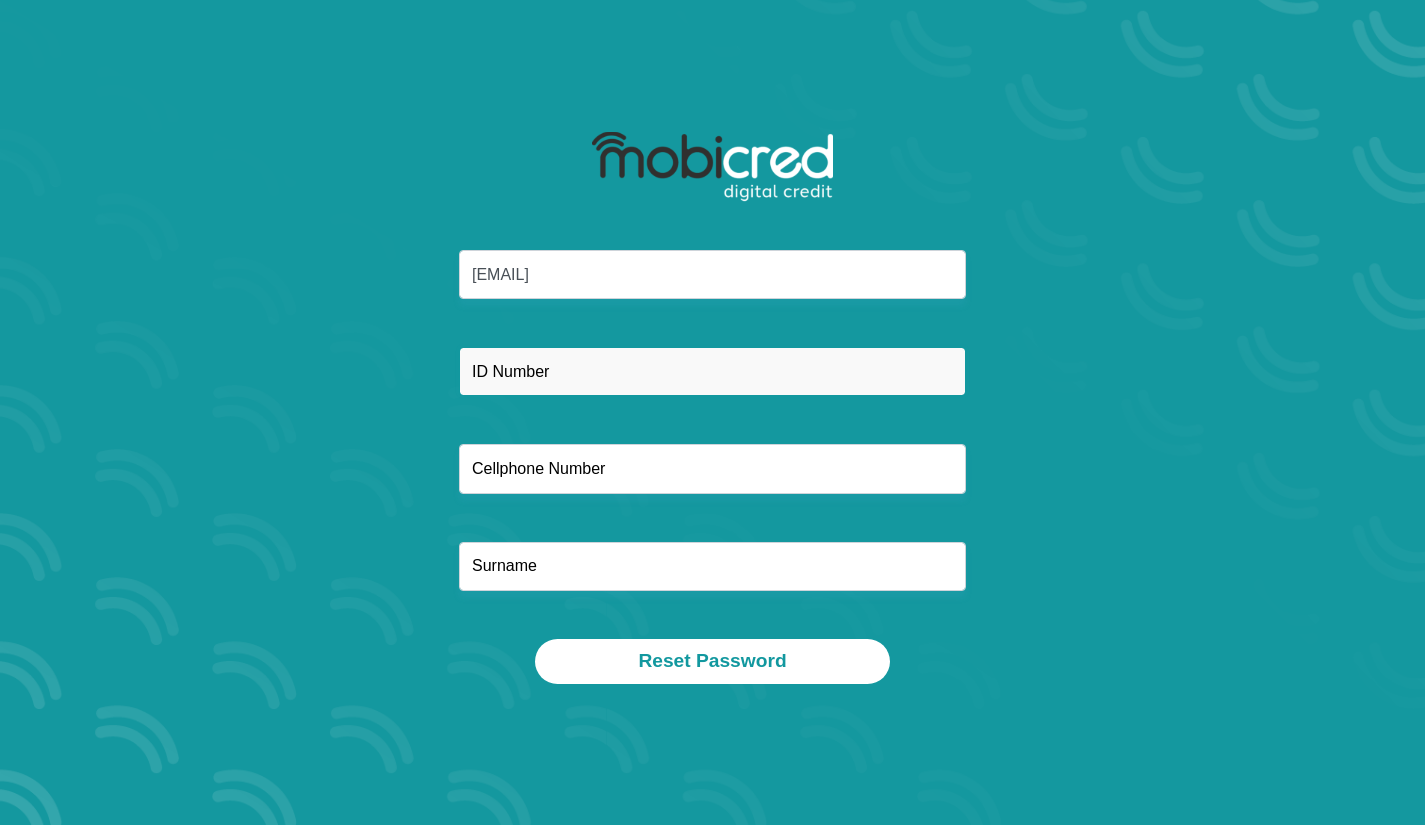 click at bounding box center [712, 371] 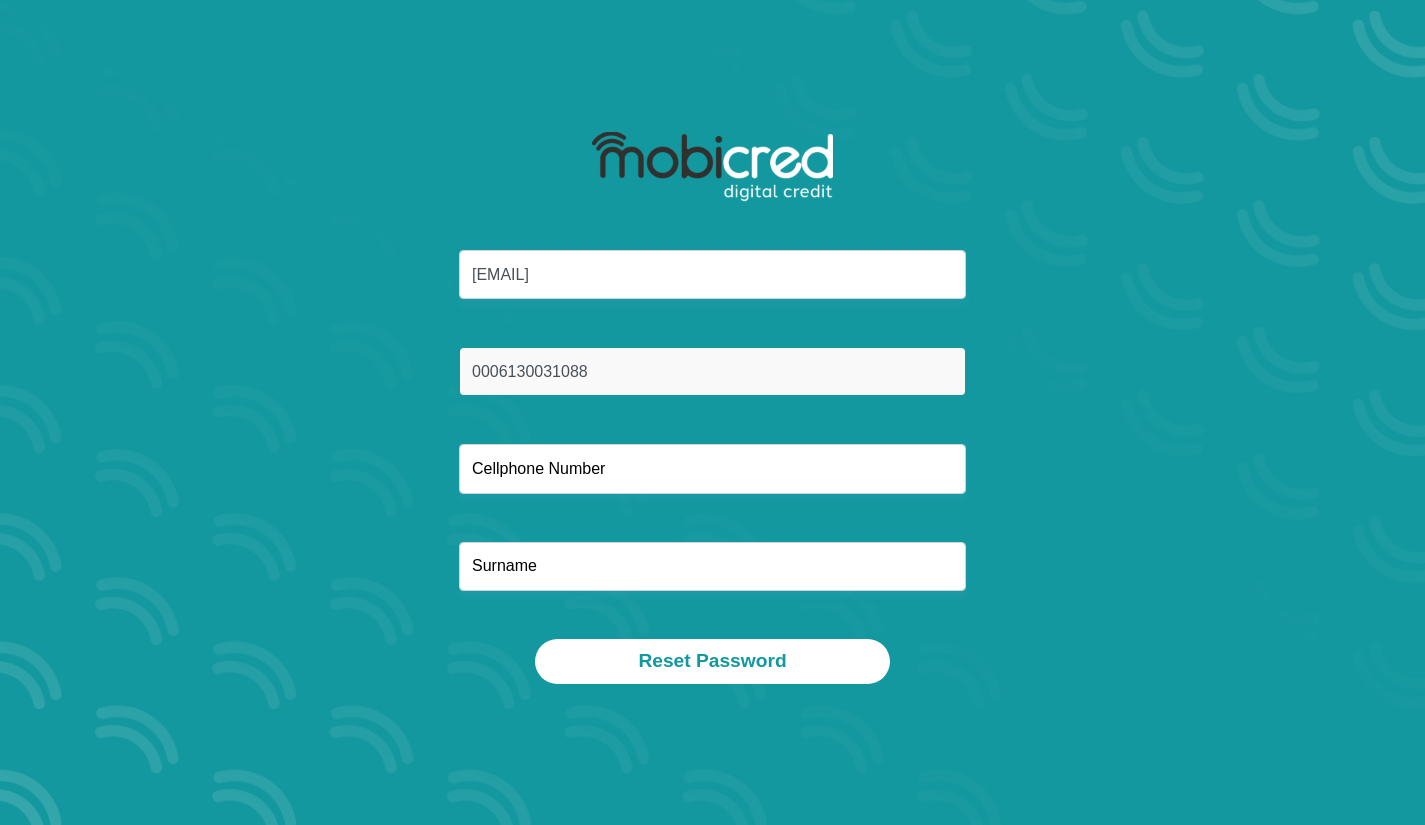 type on "0006130031088" 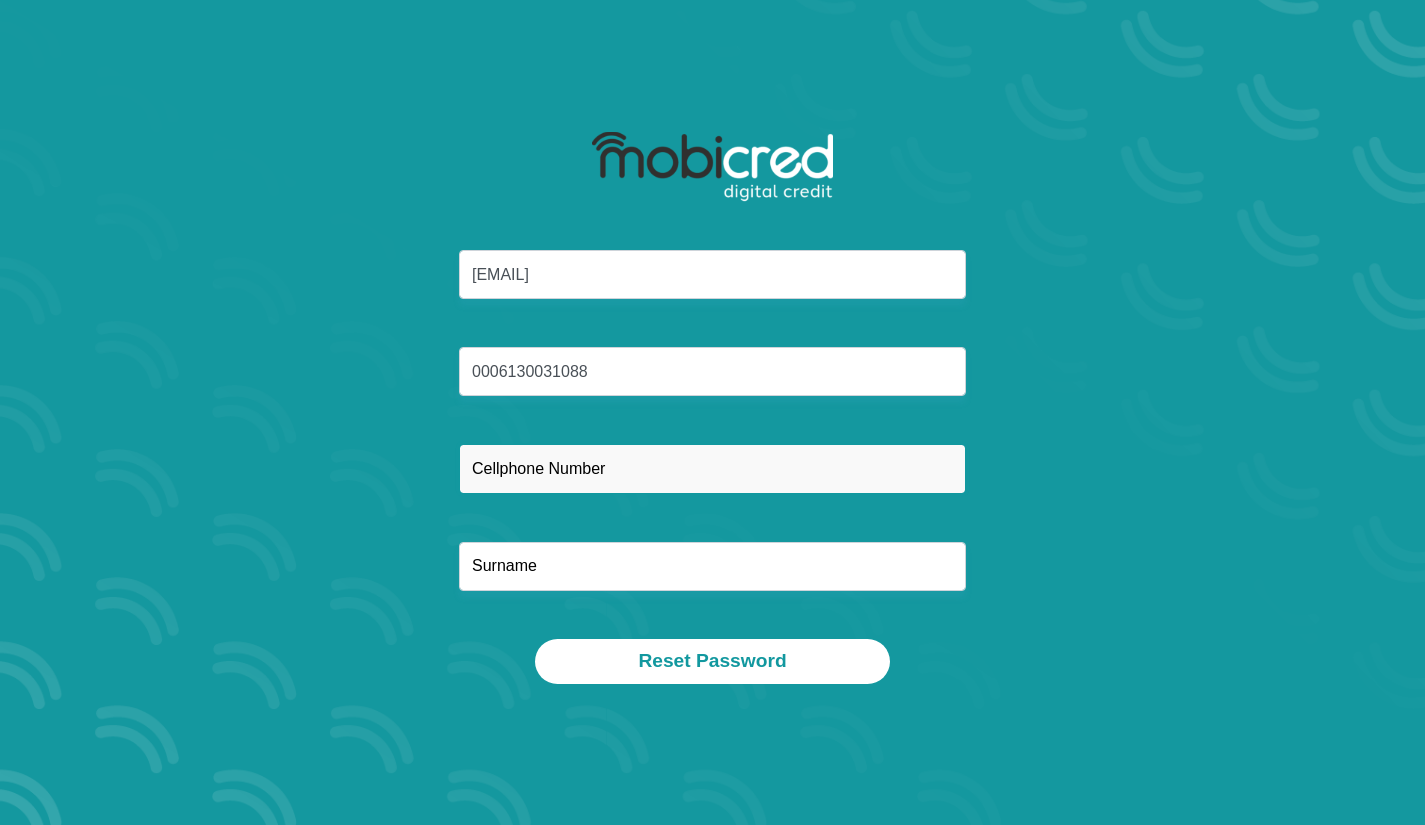 click at bounding box center (712, 468) 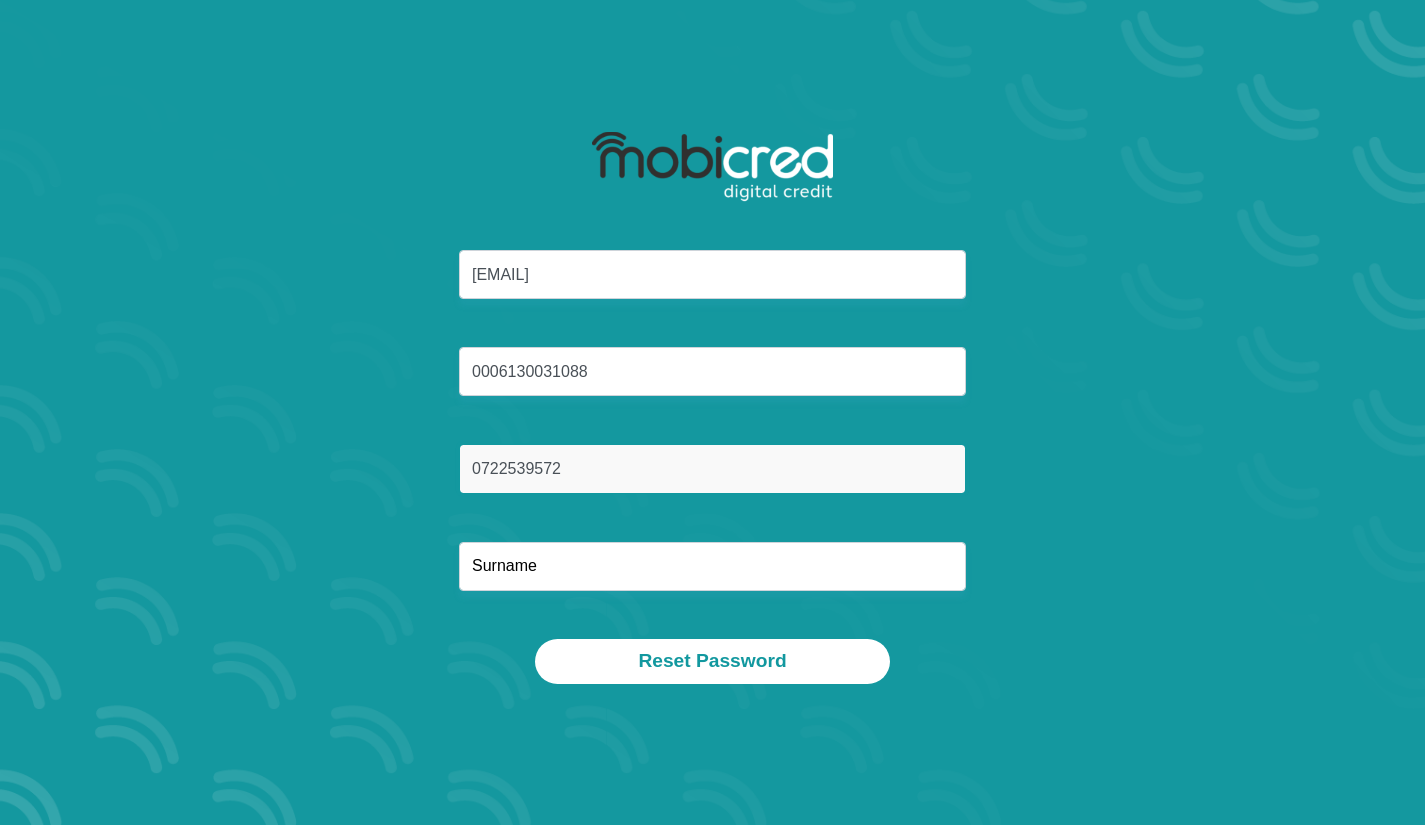 type on "0722539572" 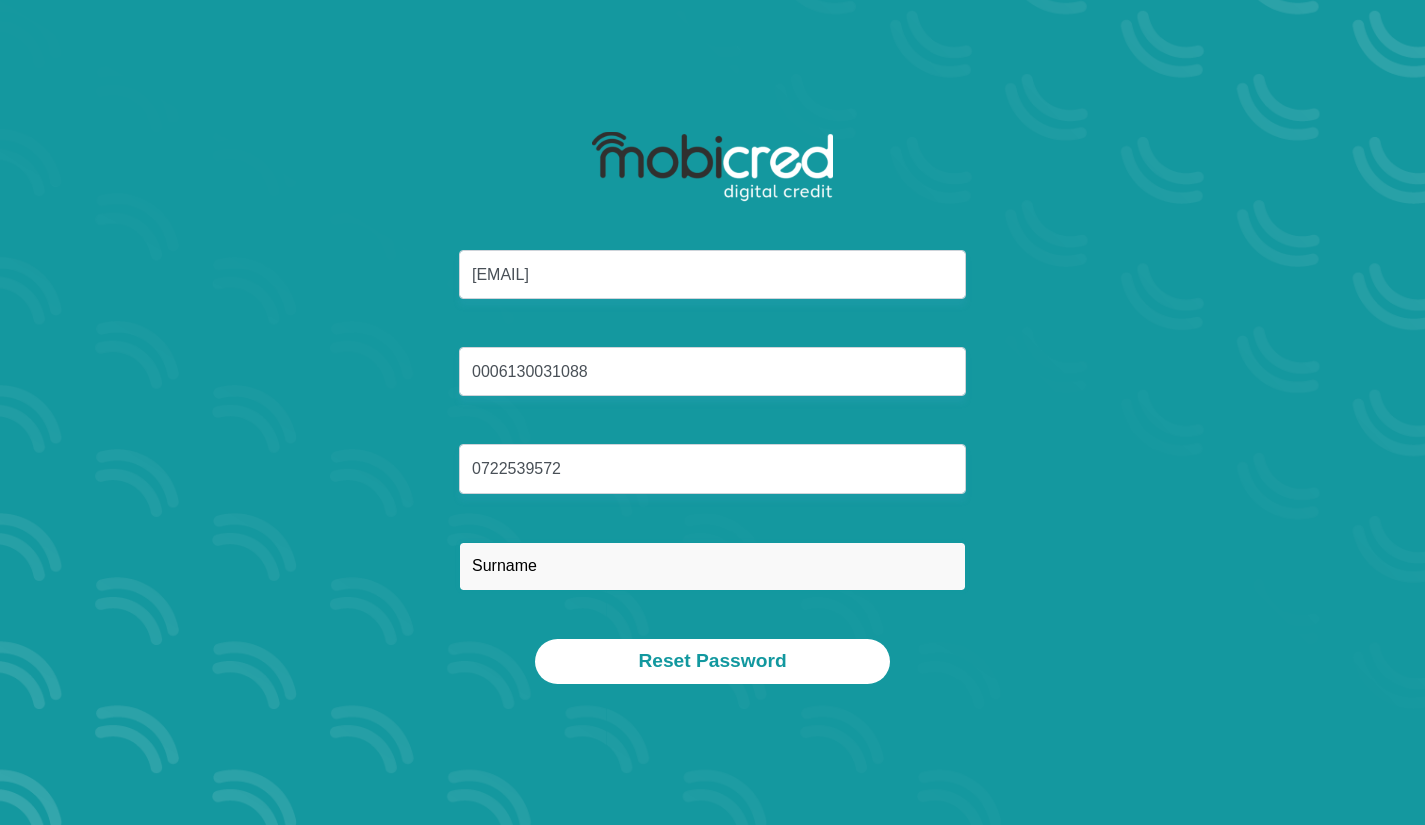 click at bounding box center (712, 566) 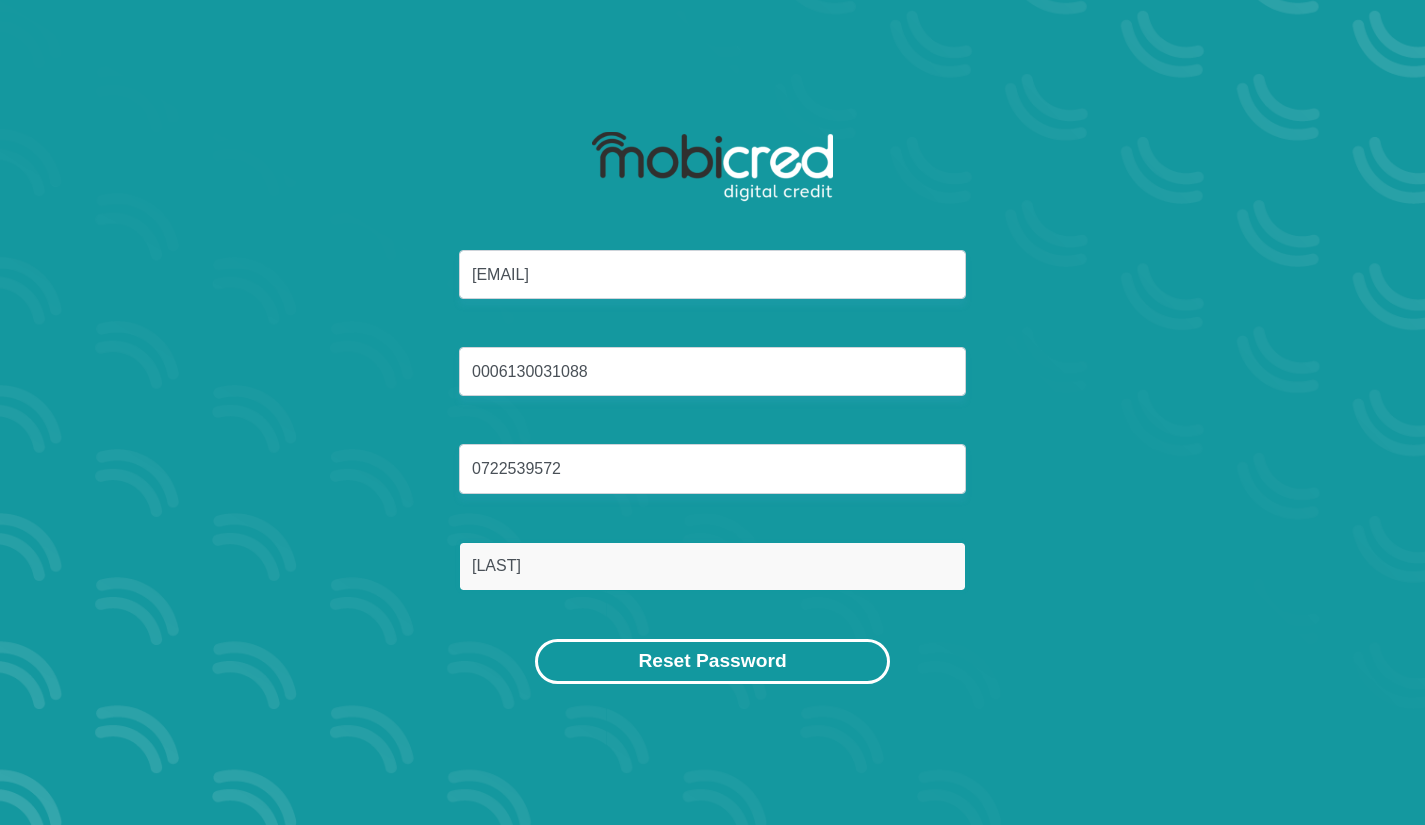 type on "steyn" 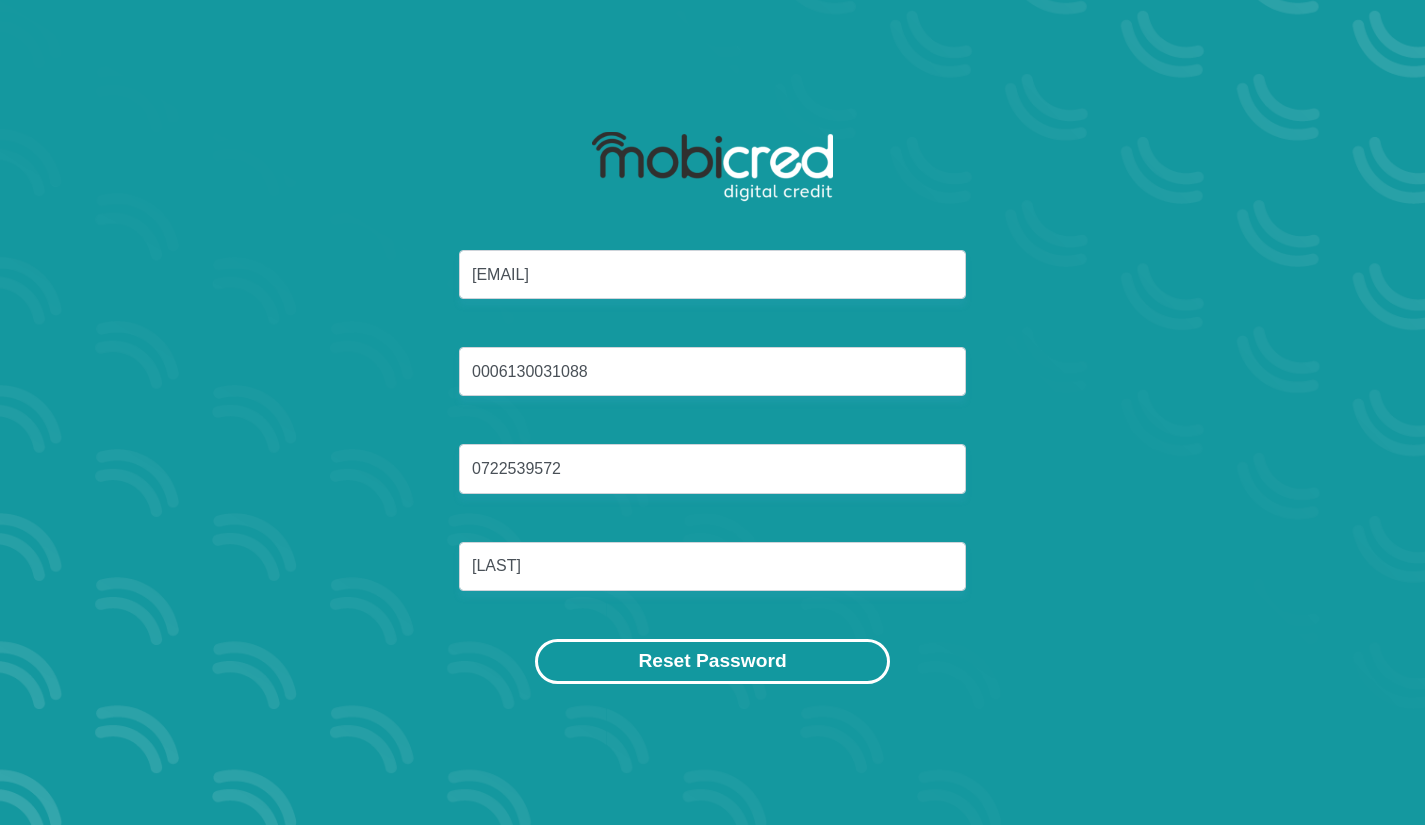 click on "Reset Password" at bounding box center [712, 661] 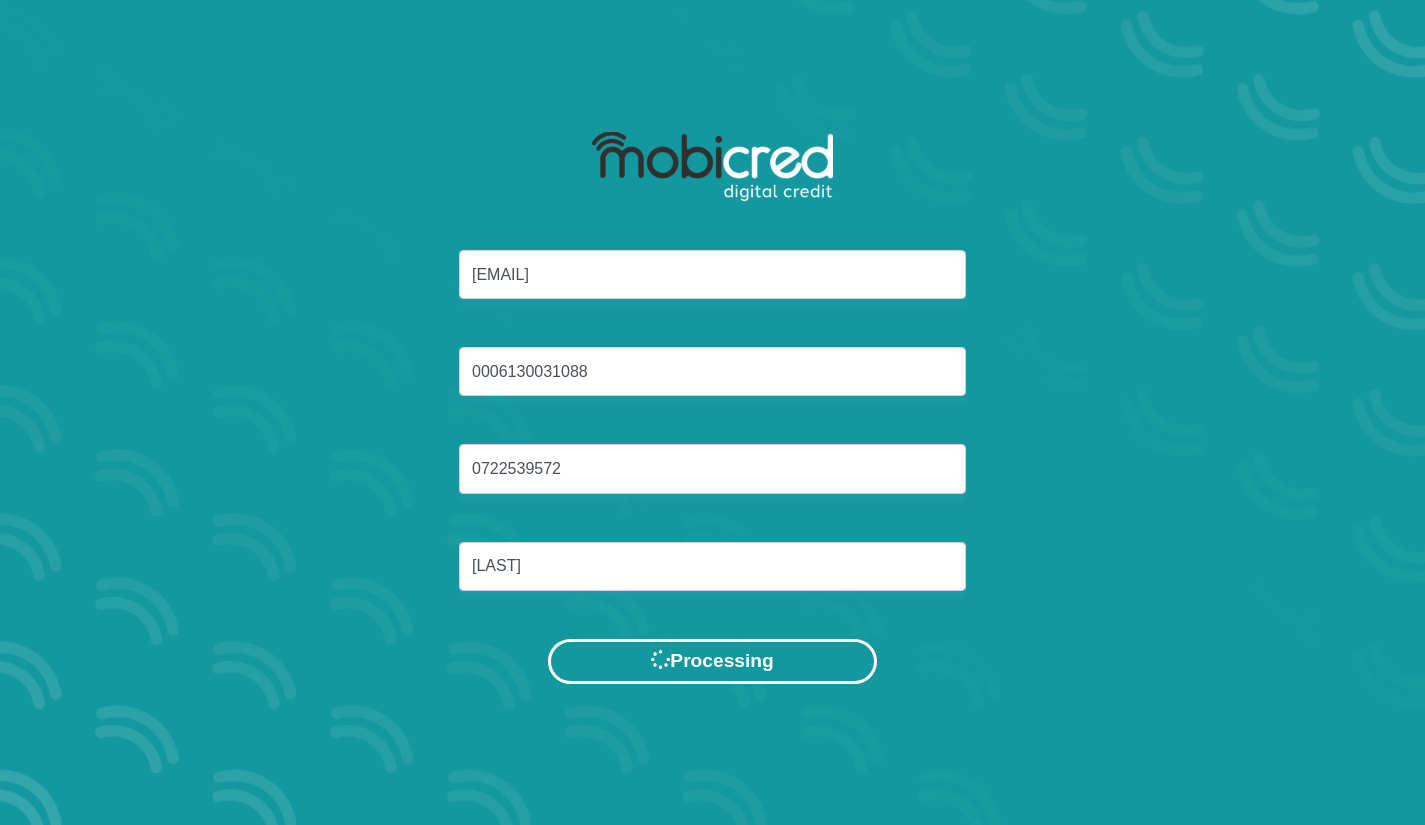 scroll, scrollTop: 0, scrollLeft: 0, axis: both 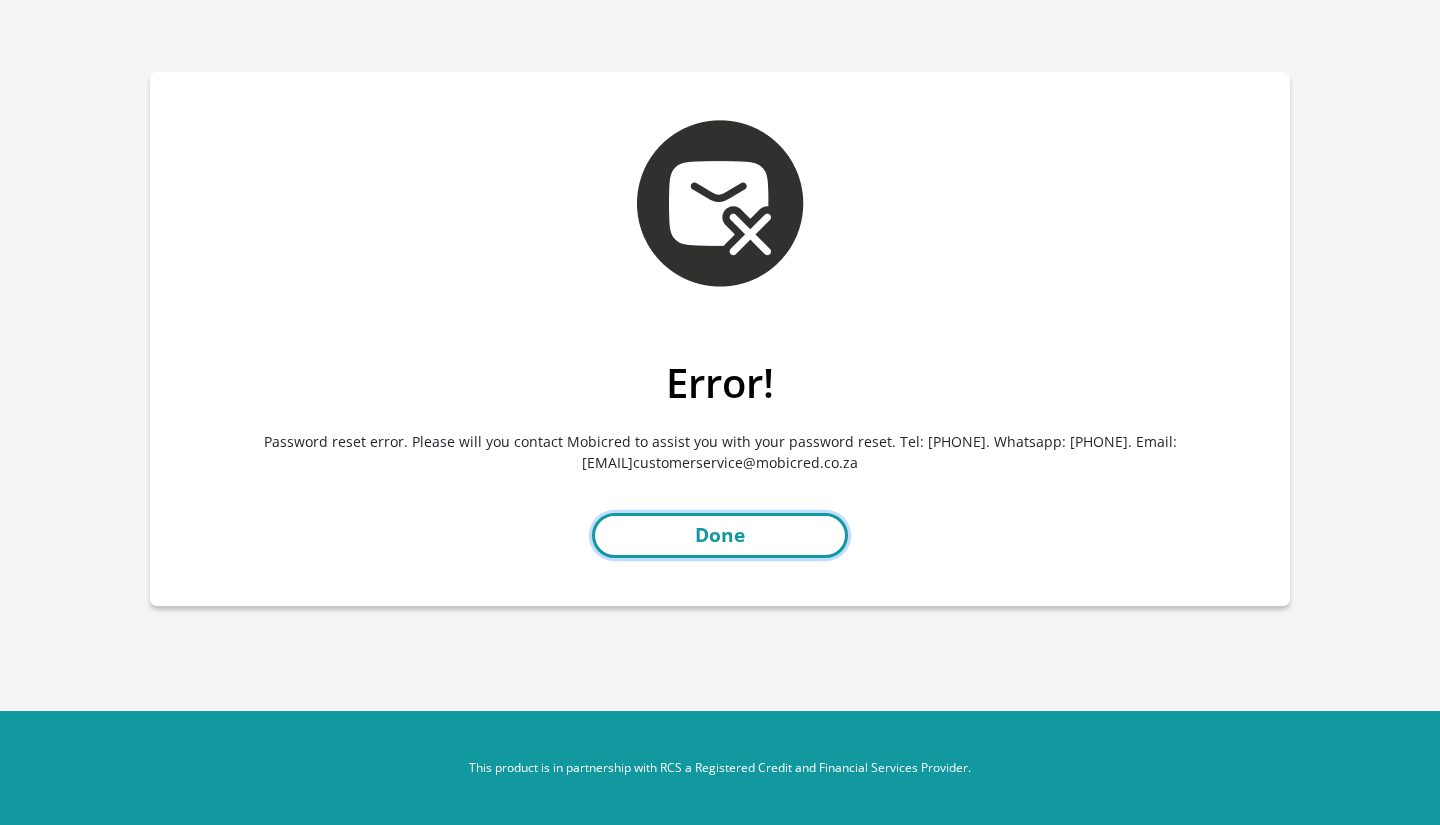 click on "Done" at bounding box center (720, 535) 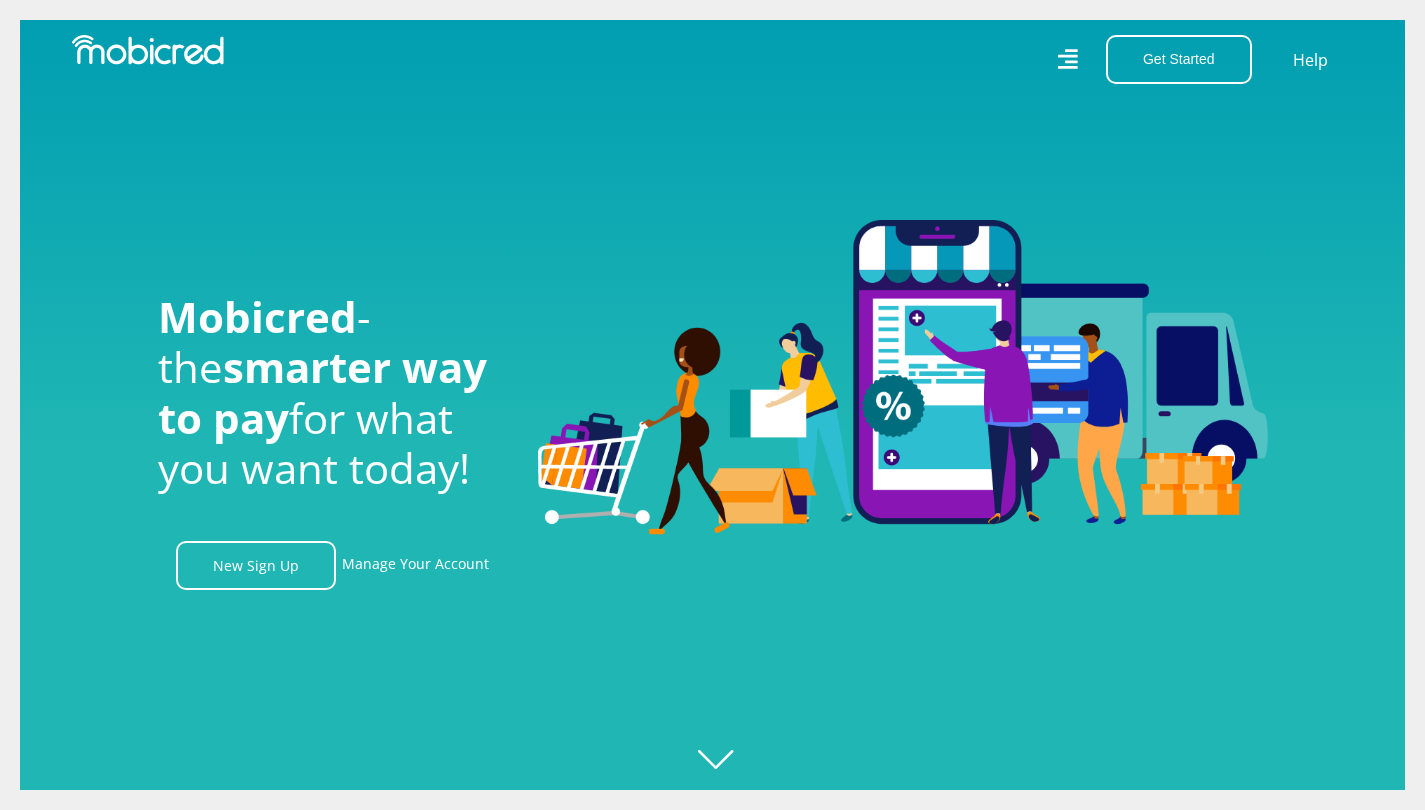 scroll, scrollTop: 0, scrollLeft: 0, axis: both 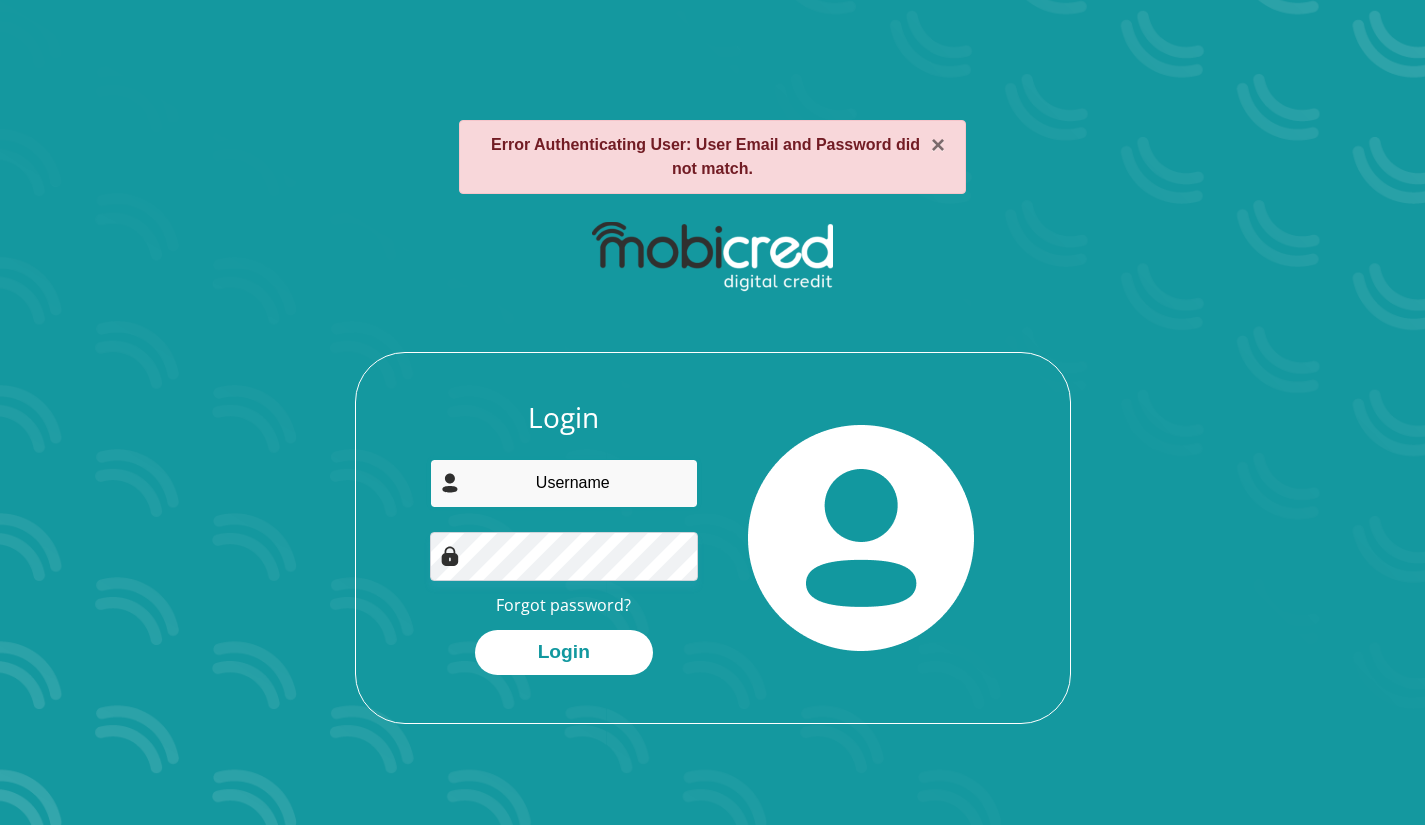 click at bounding box center [564, 483] 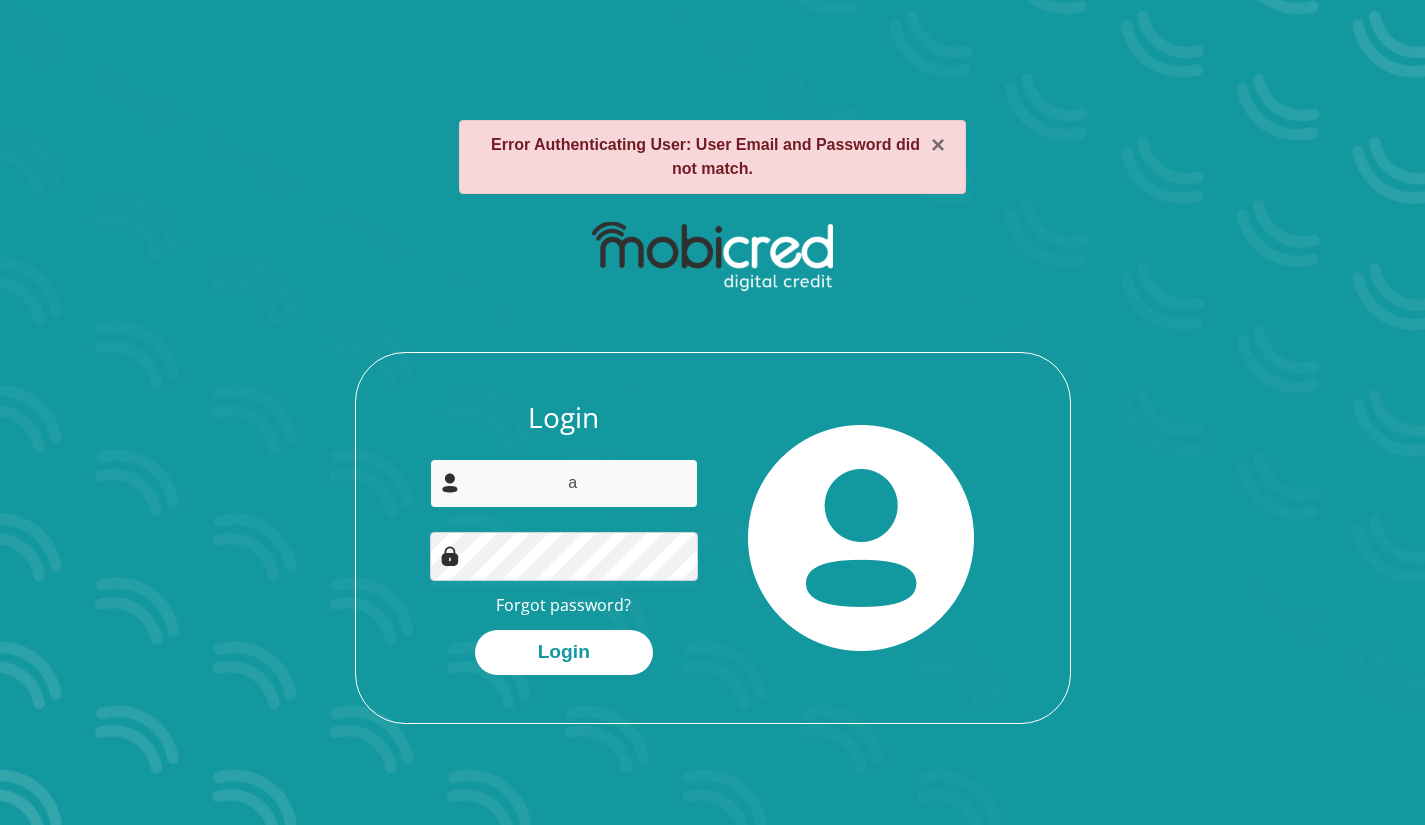 type on "[EMAIL]" 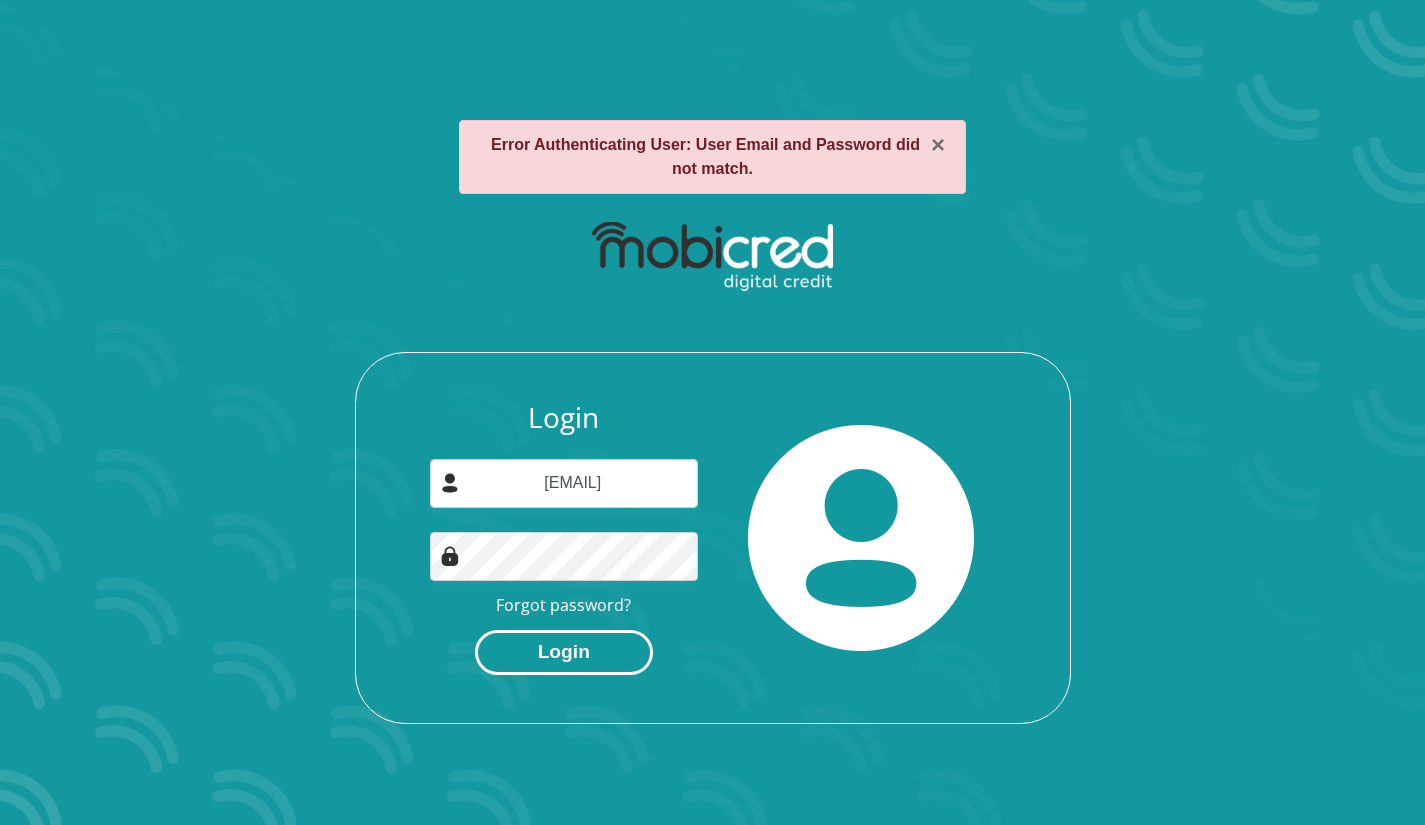 click on "Login" at bounding box center [564, 652] 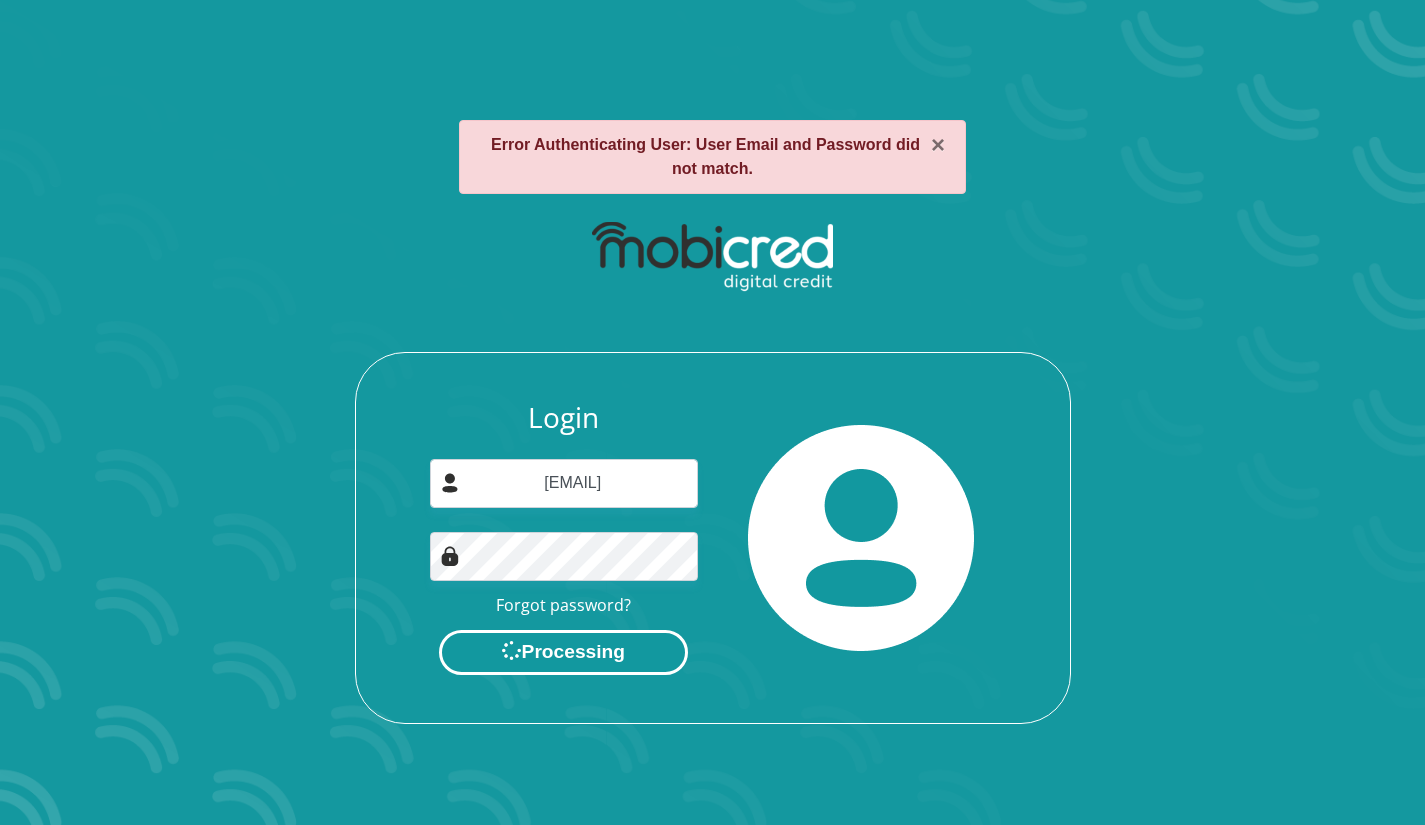 scroll, scrollTop: 0, scrollLeft: 0, axis: both 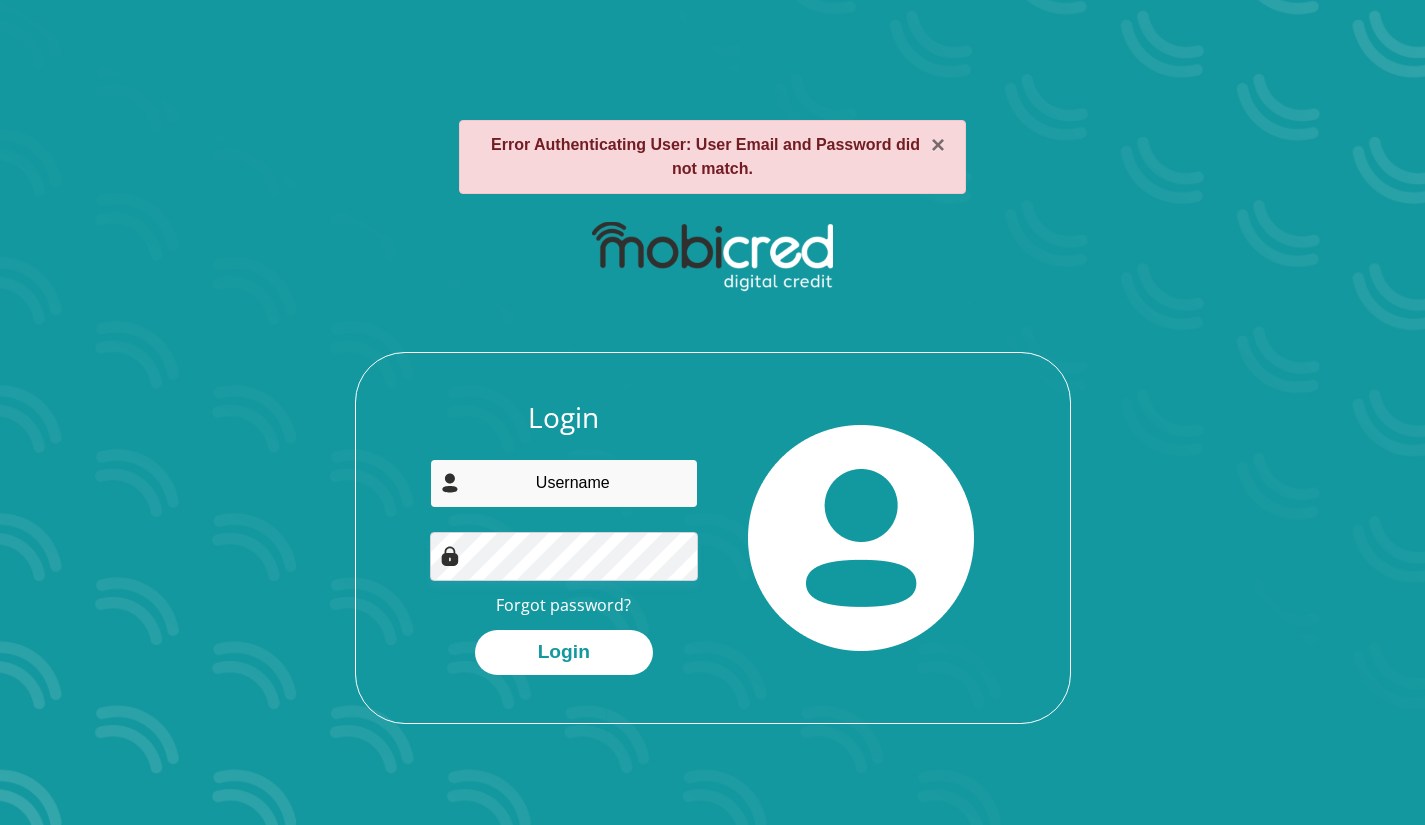 click at bounding box center (564, 483) 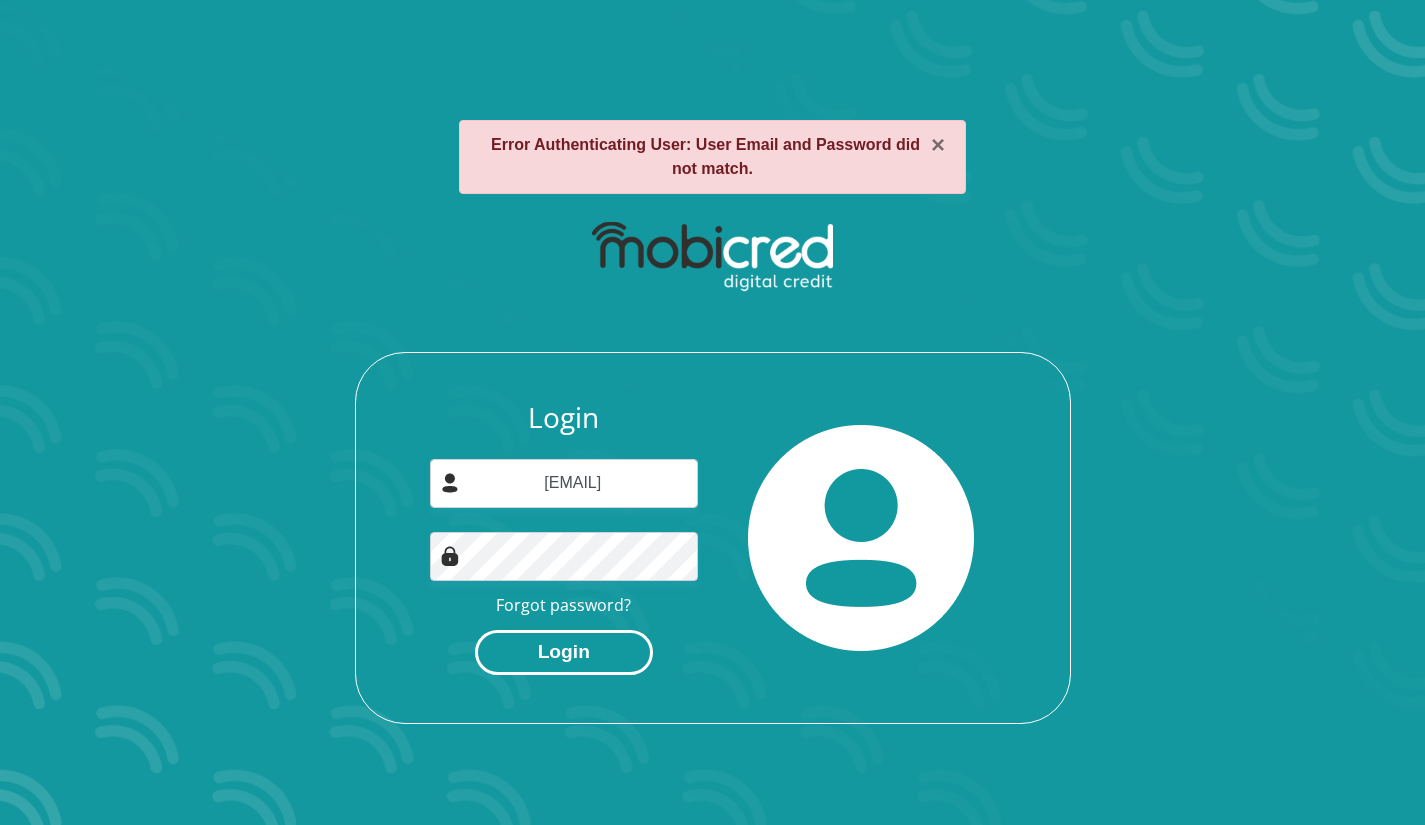 click on "Login" at bounding box center [564, 652] 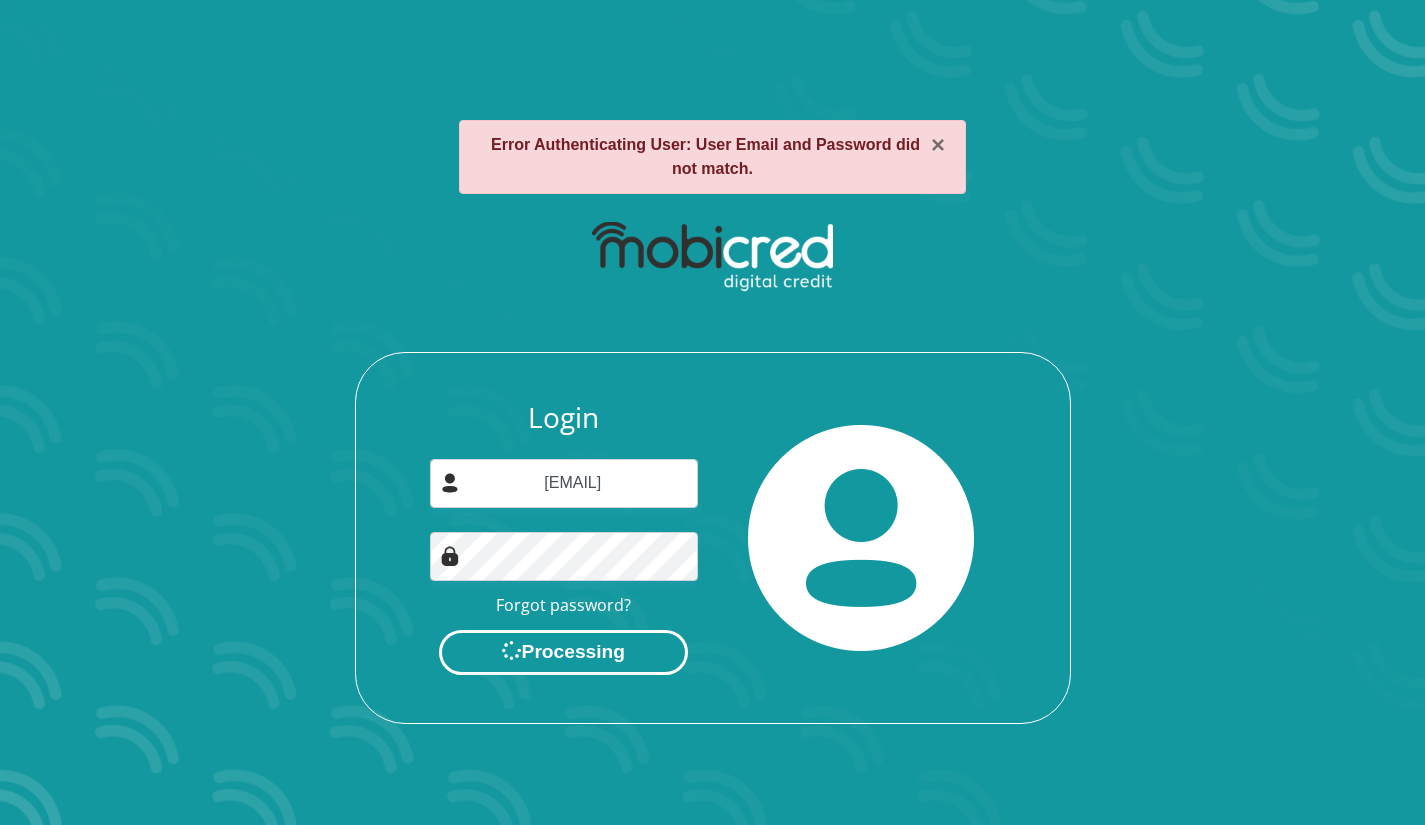 scroll, scrollTop: 0, scrollLeft: 0, axis: both 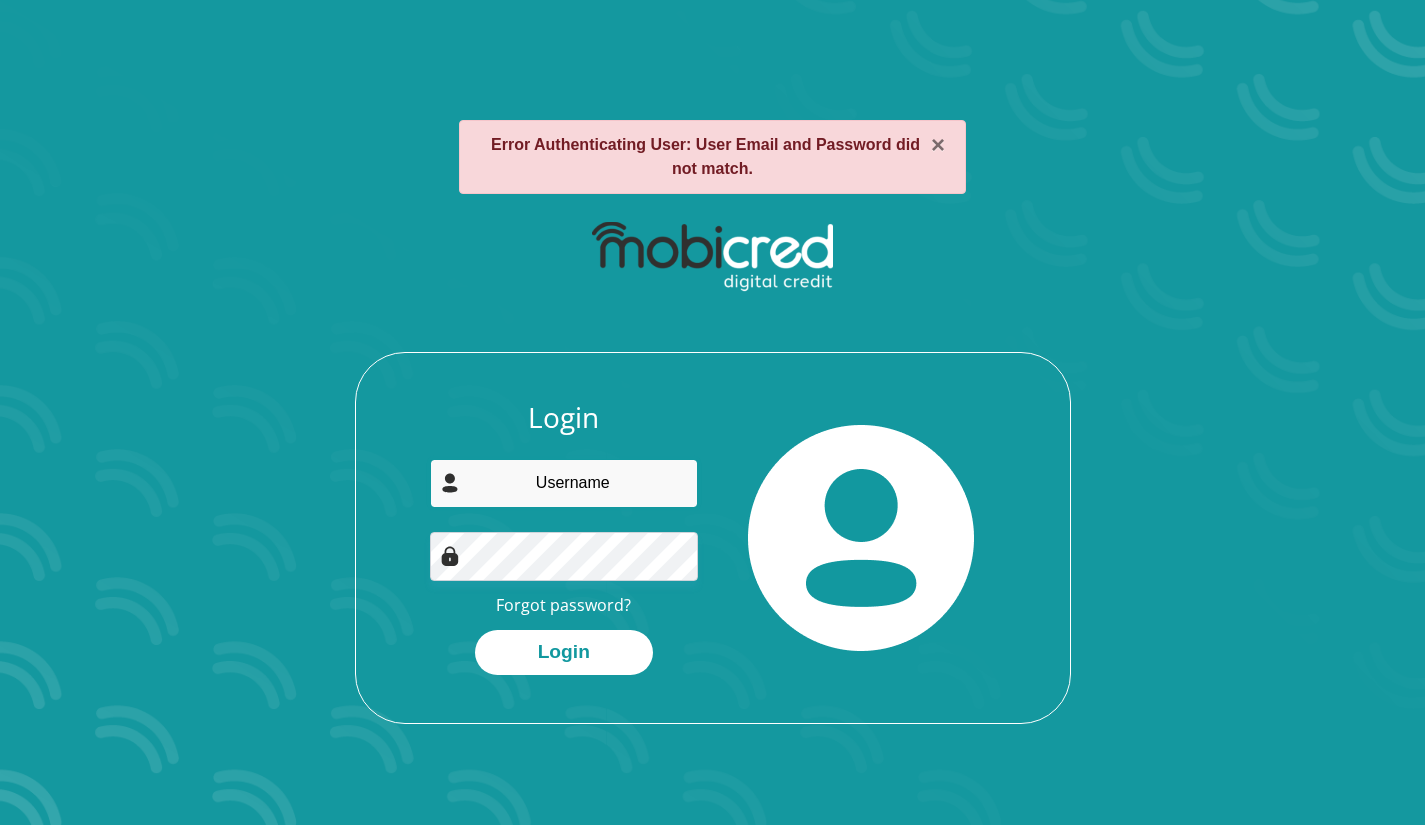 click at bounding box center [564, 483] 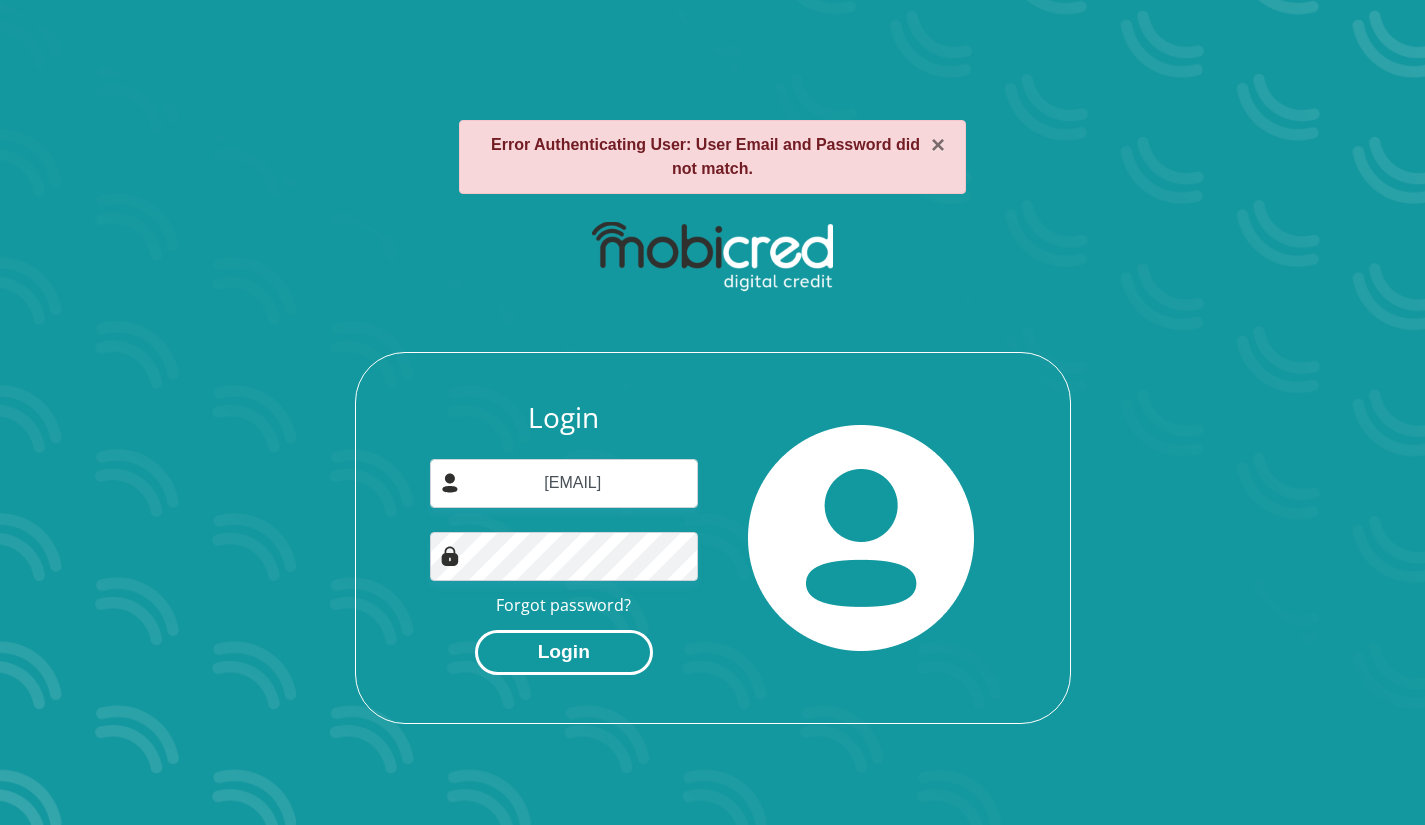 click on "Login" at bounding box center [564, 652] 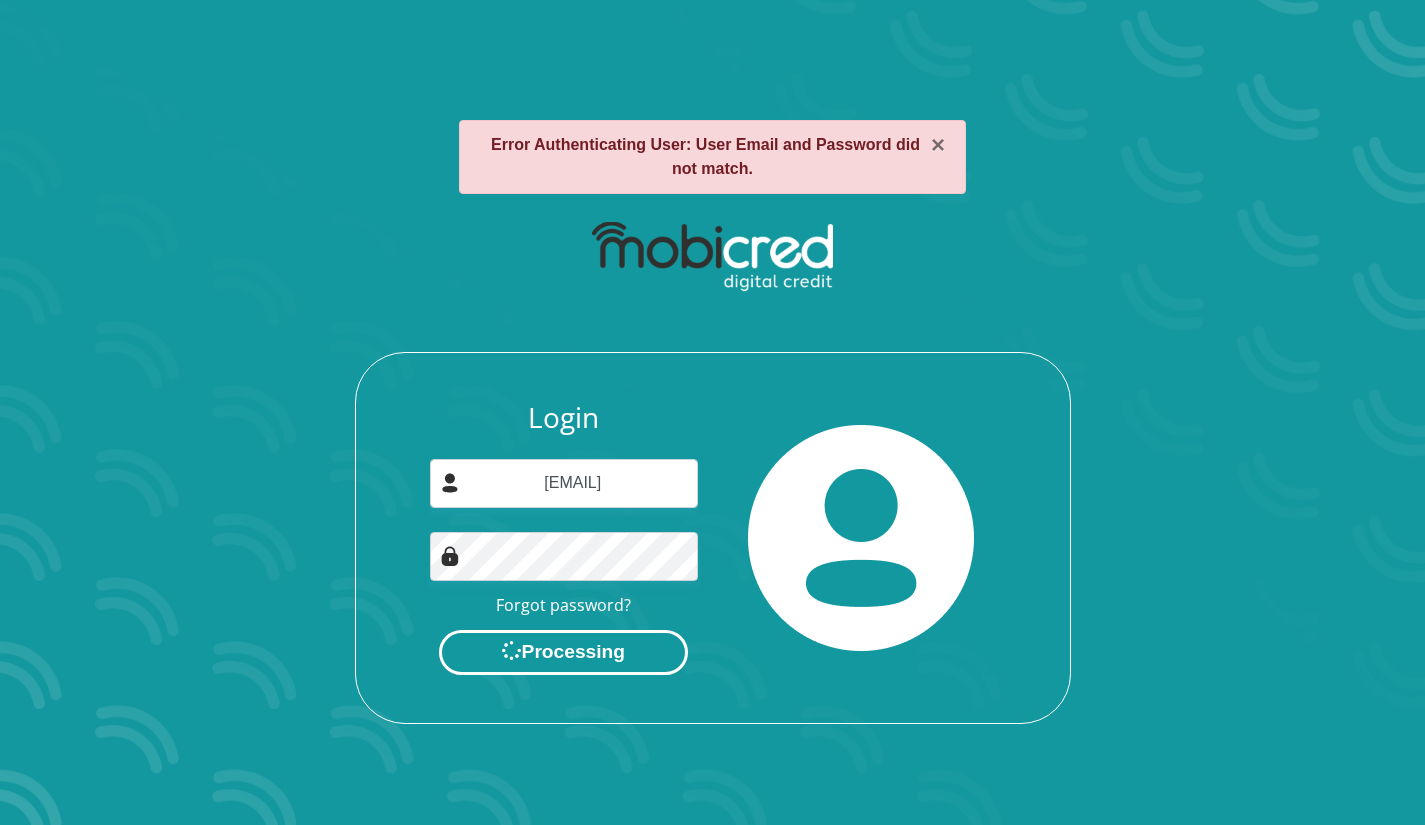 scroll, scrollTop: 0, scrollLeft: 0, axis: both 